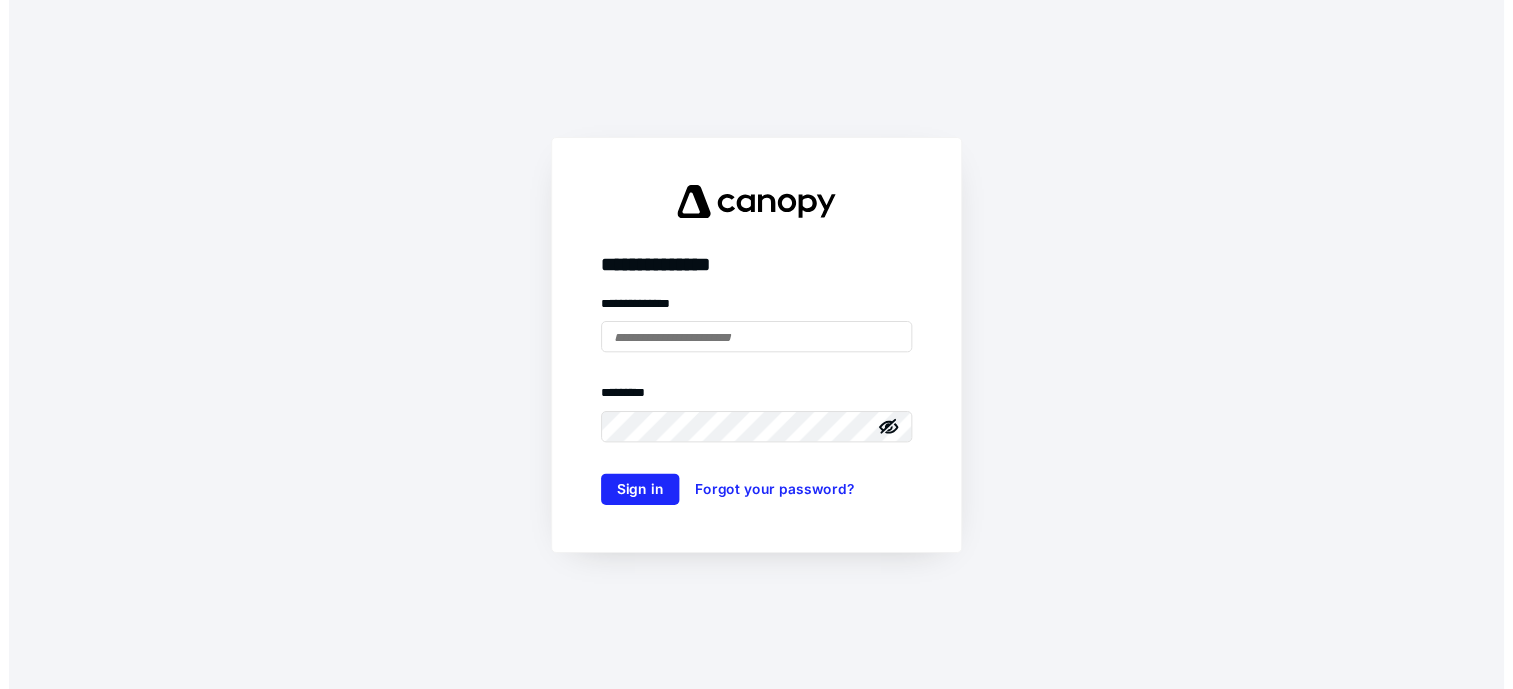 scroll, scrollTop: 0, scrollLeft: 0, axis: both 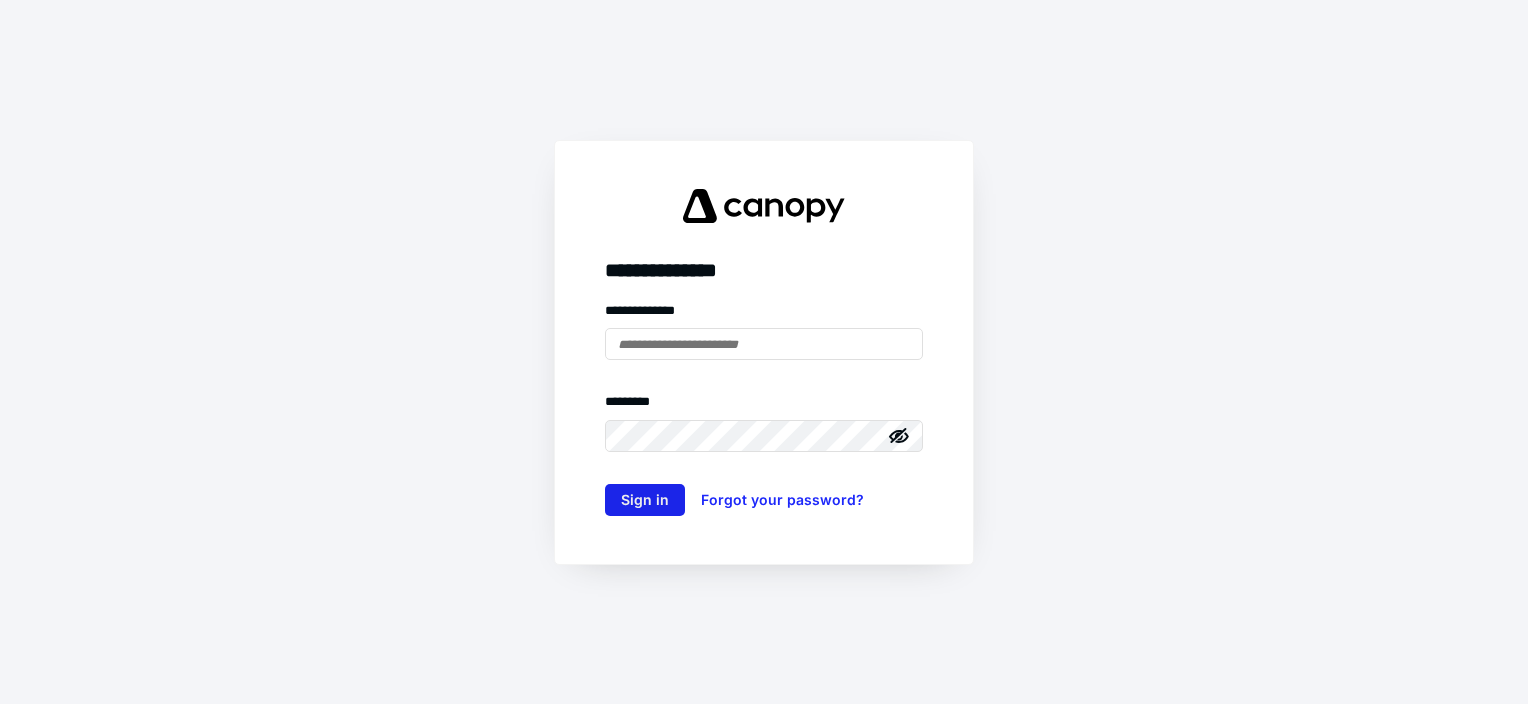 type on "**********" 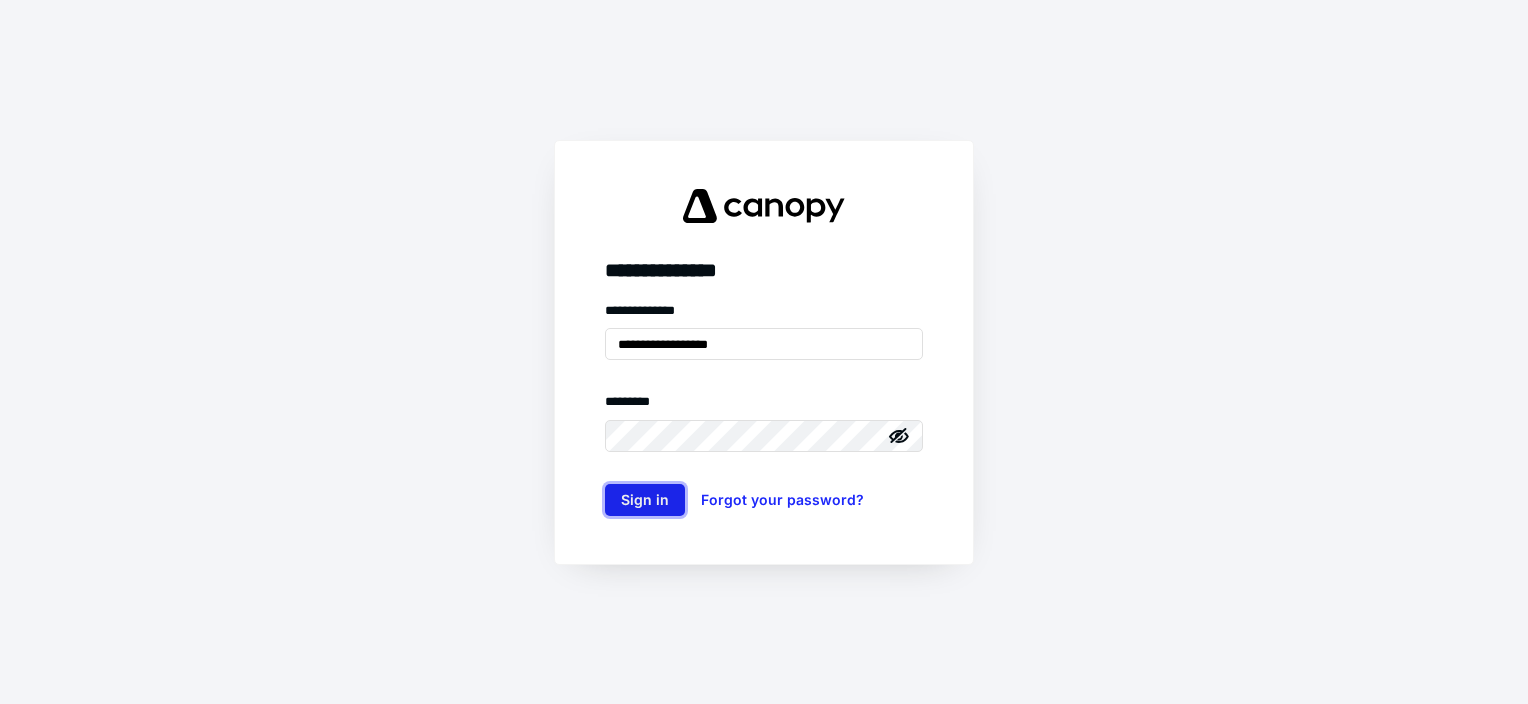 click on "Sign in" at bounding box center [645, 500] 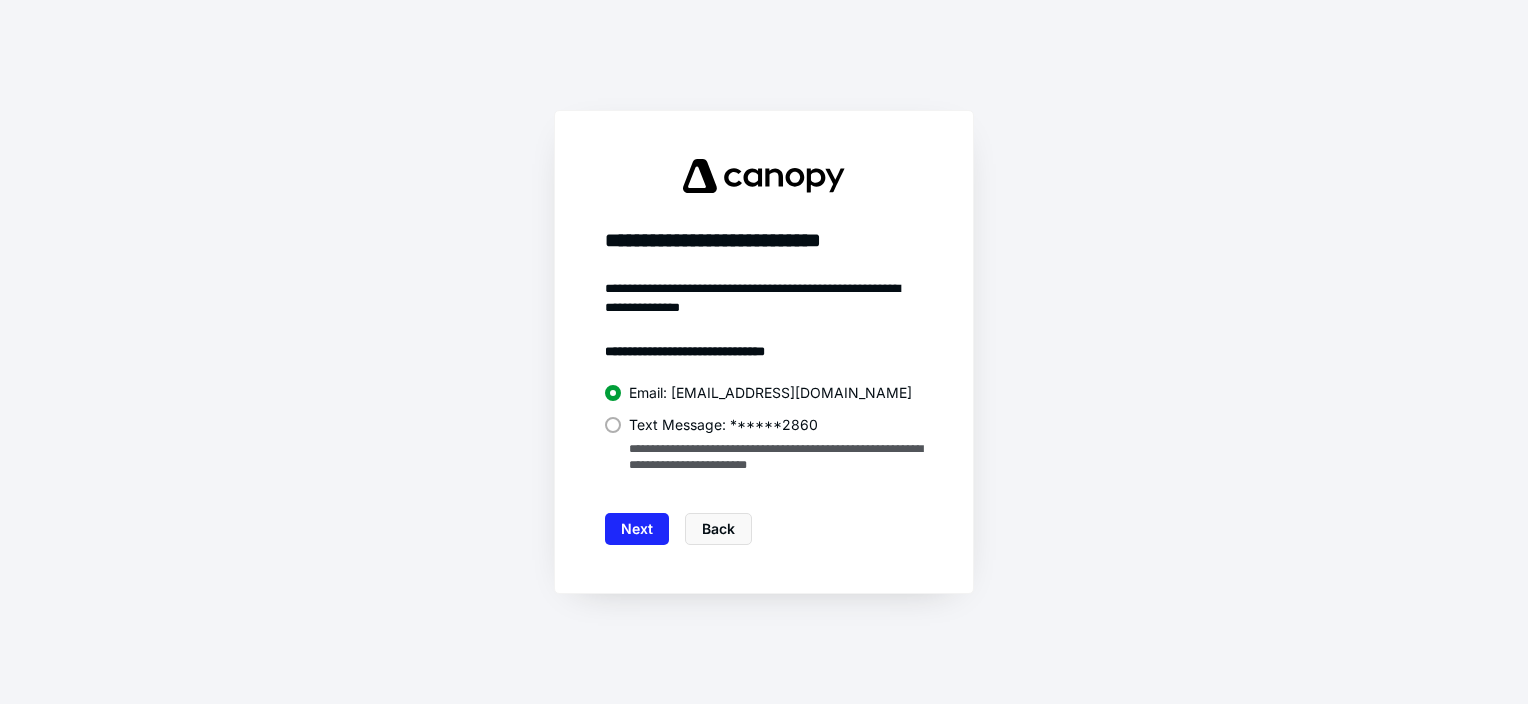click on "Text Message: ******2860" at bounding box center (764, 423) 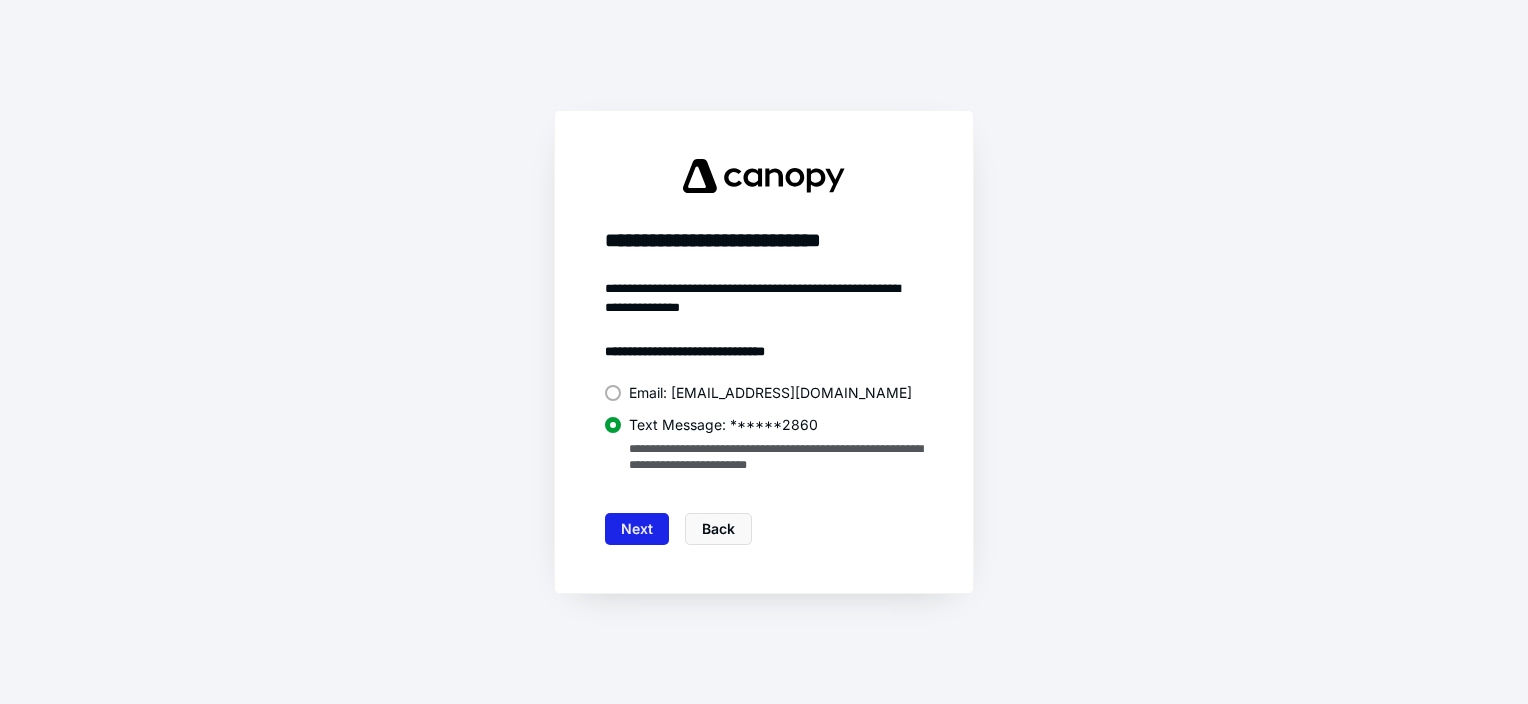 click on "Next" at bounding box center [637, 529] 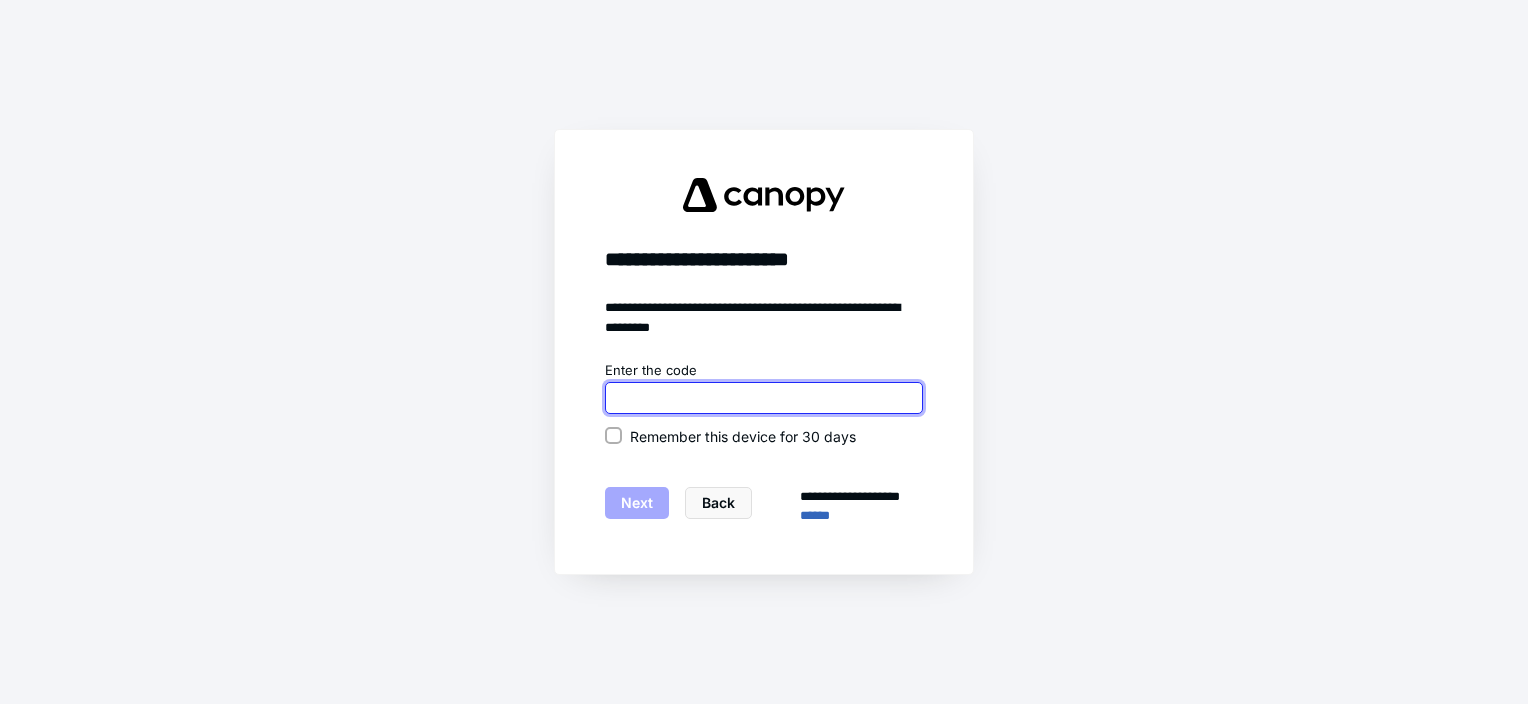 click at bounding box center [764, 398] 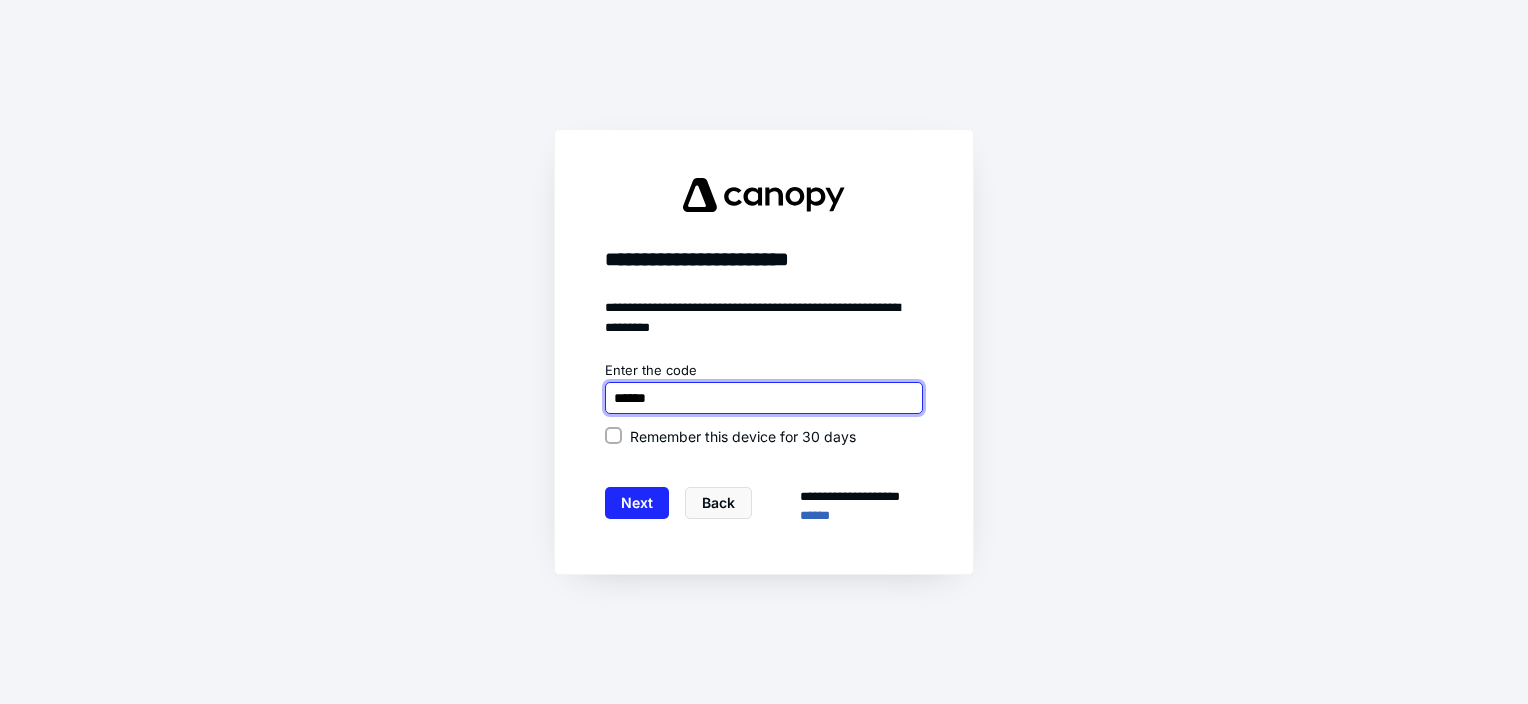 type on "******" 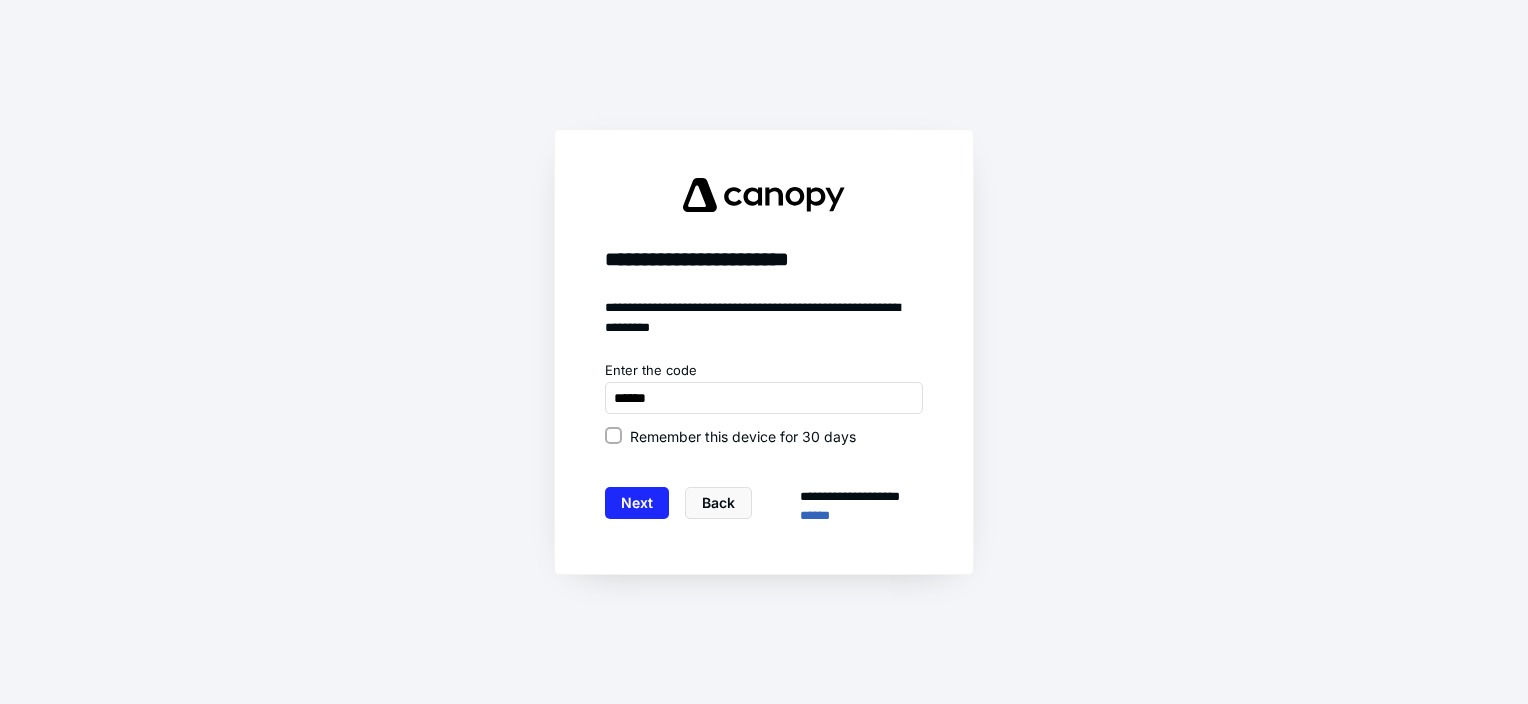 click 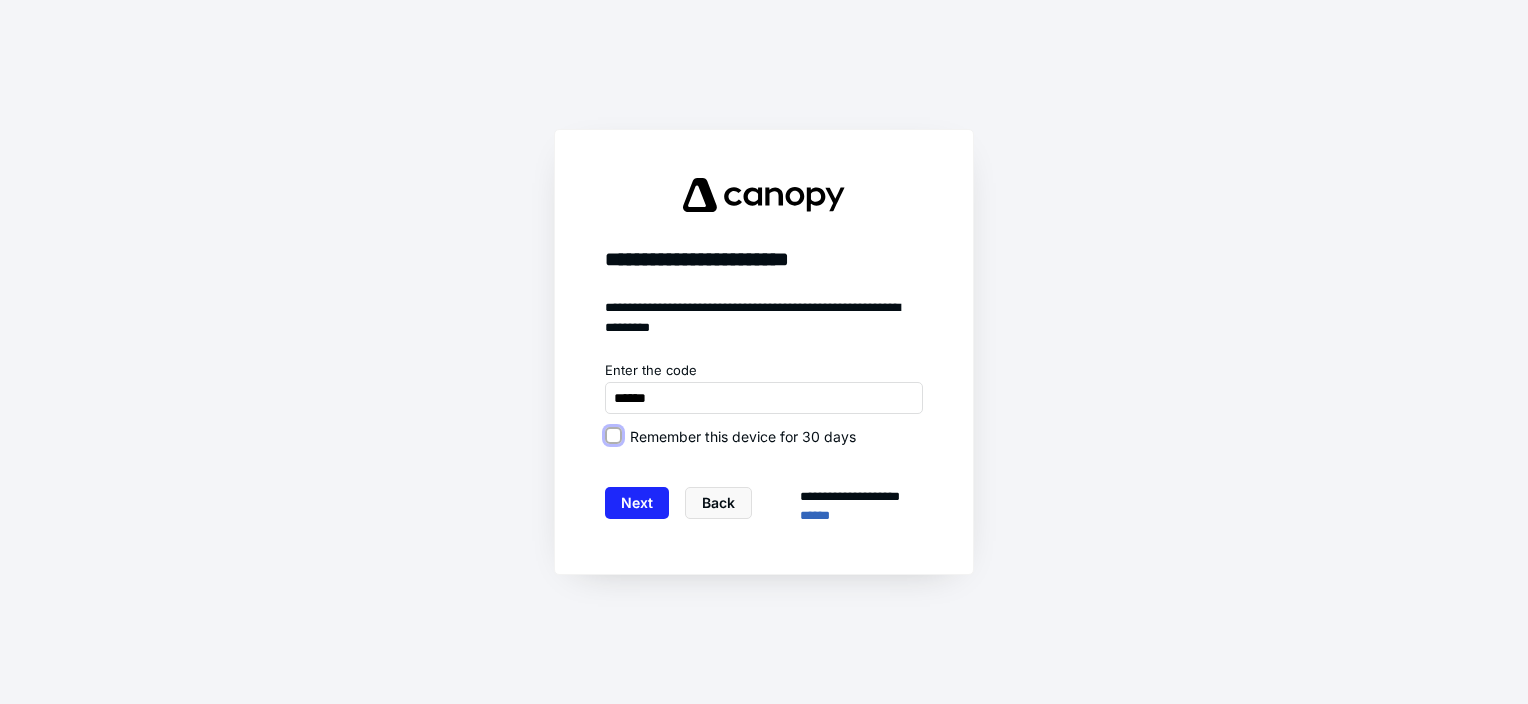 click on "Remember this device for 30 days" at bounding box center [613, 436] 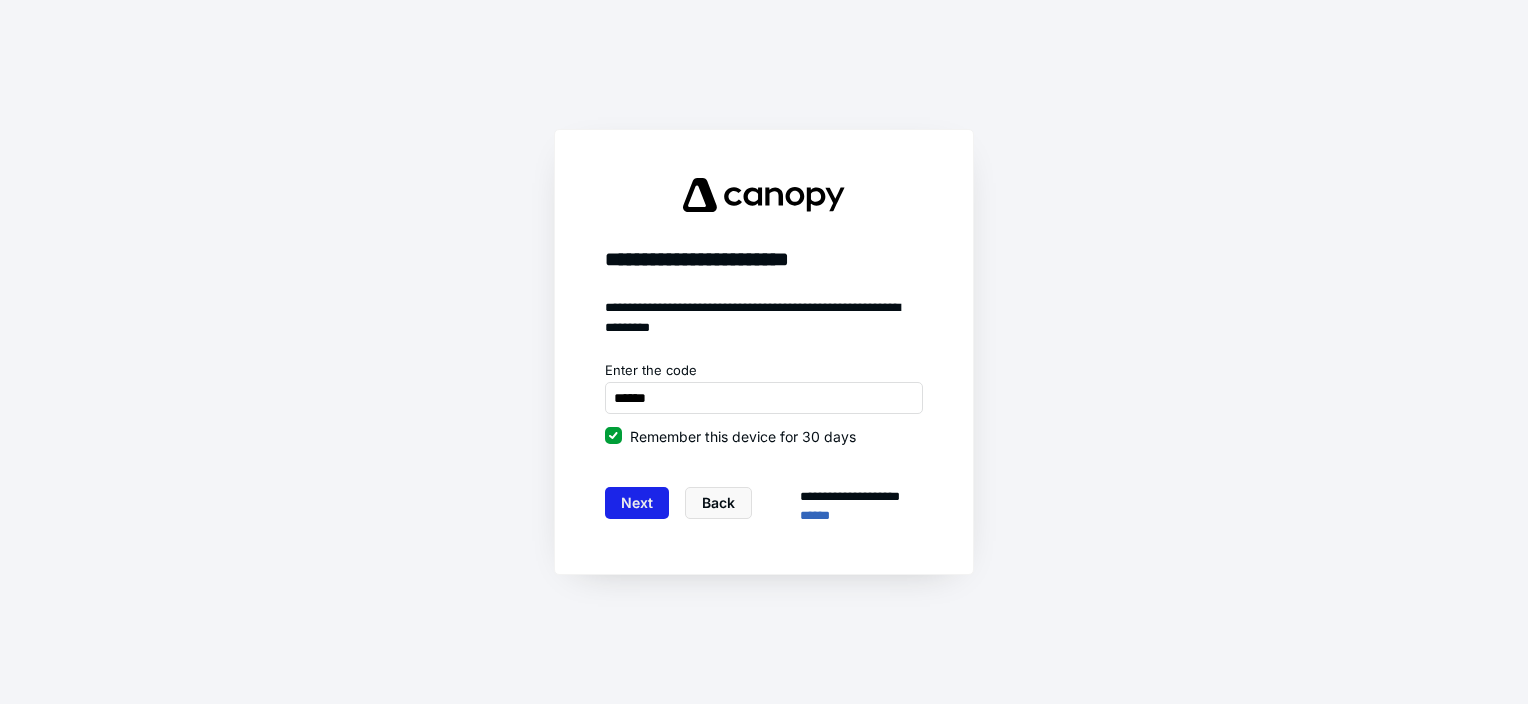 click on "Next" at bounding box center (637, 503) 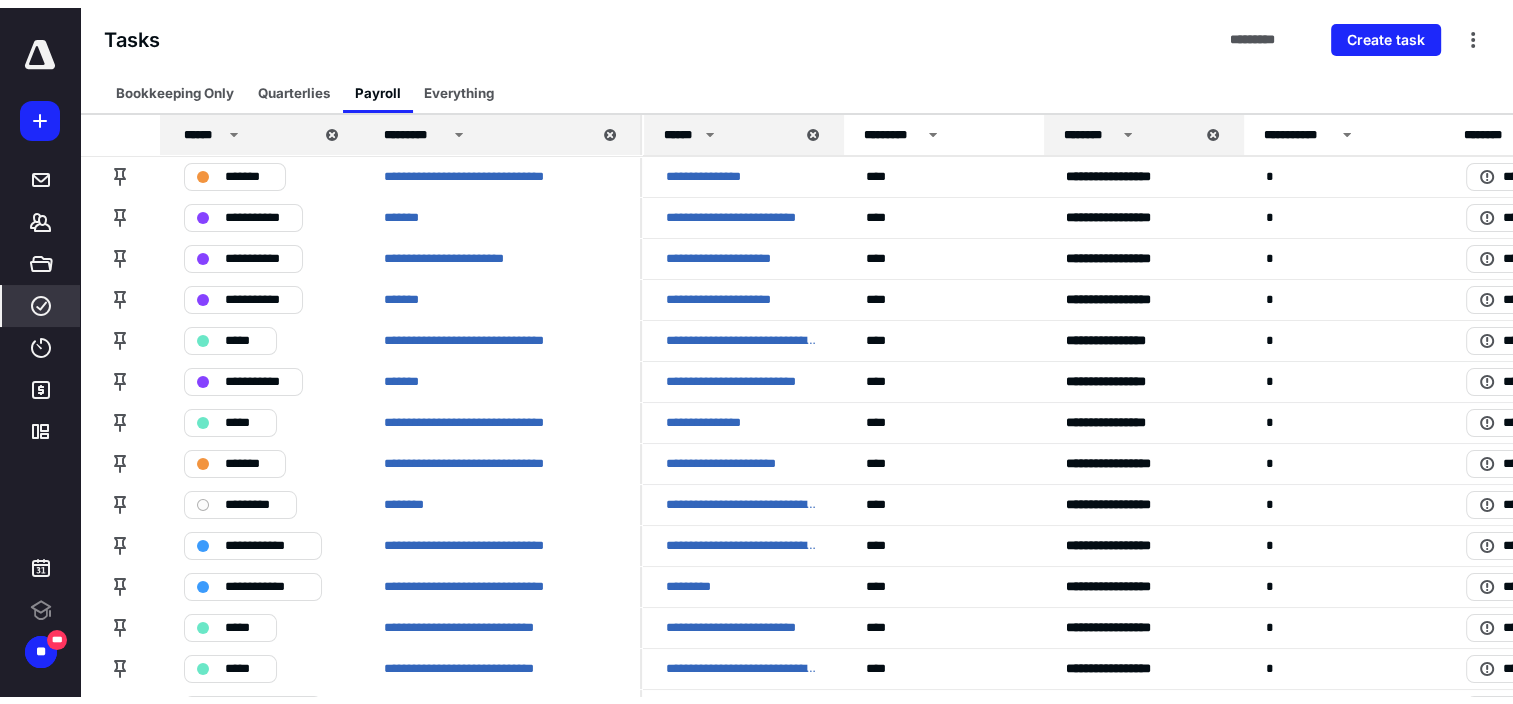 scroll, scrollTop: 0, scrollLeft: 0, axis: both 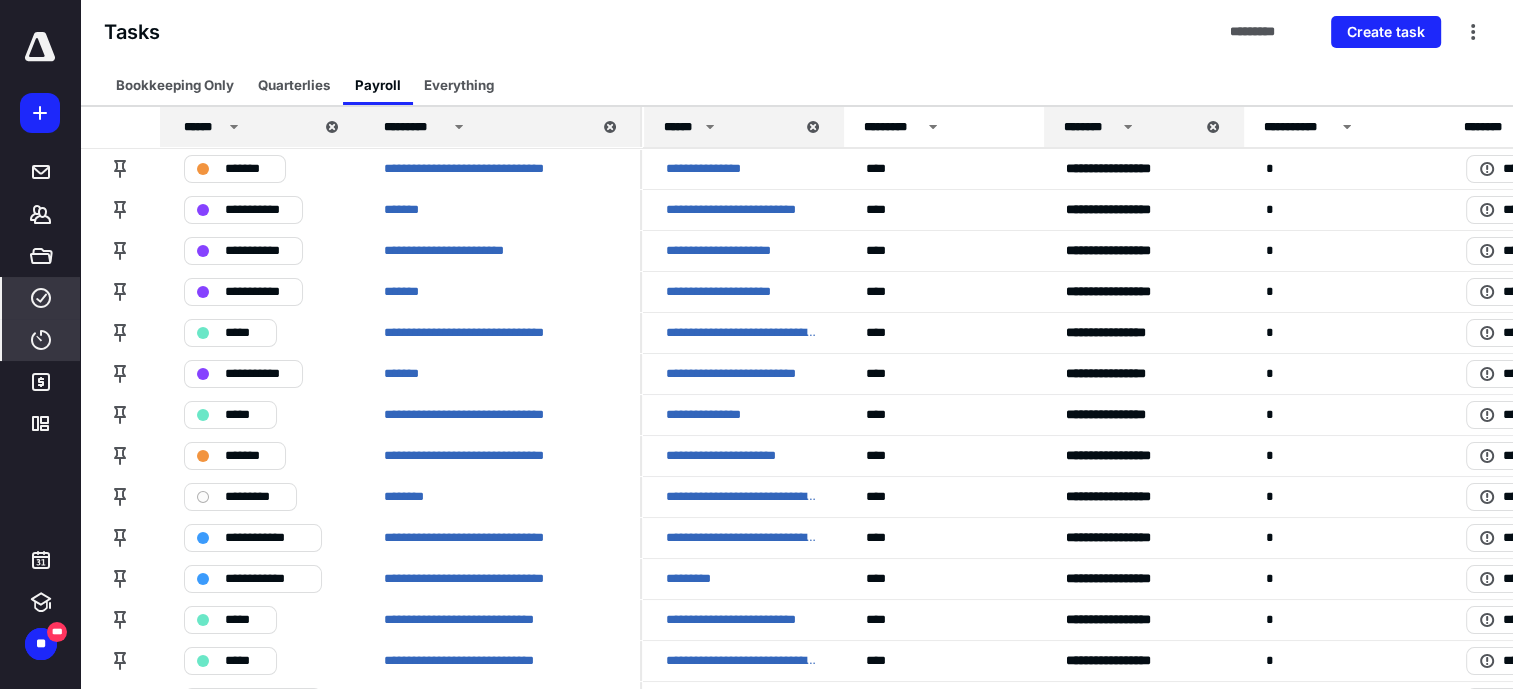 click on "****" at bounding box center [41, 340] 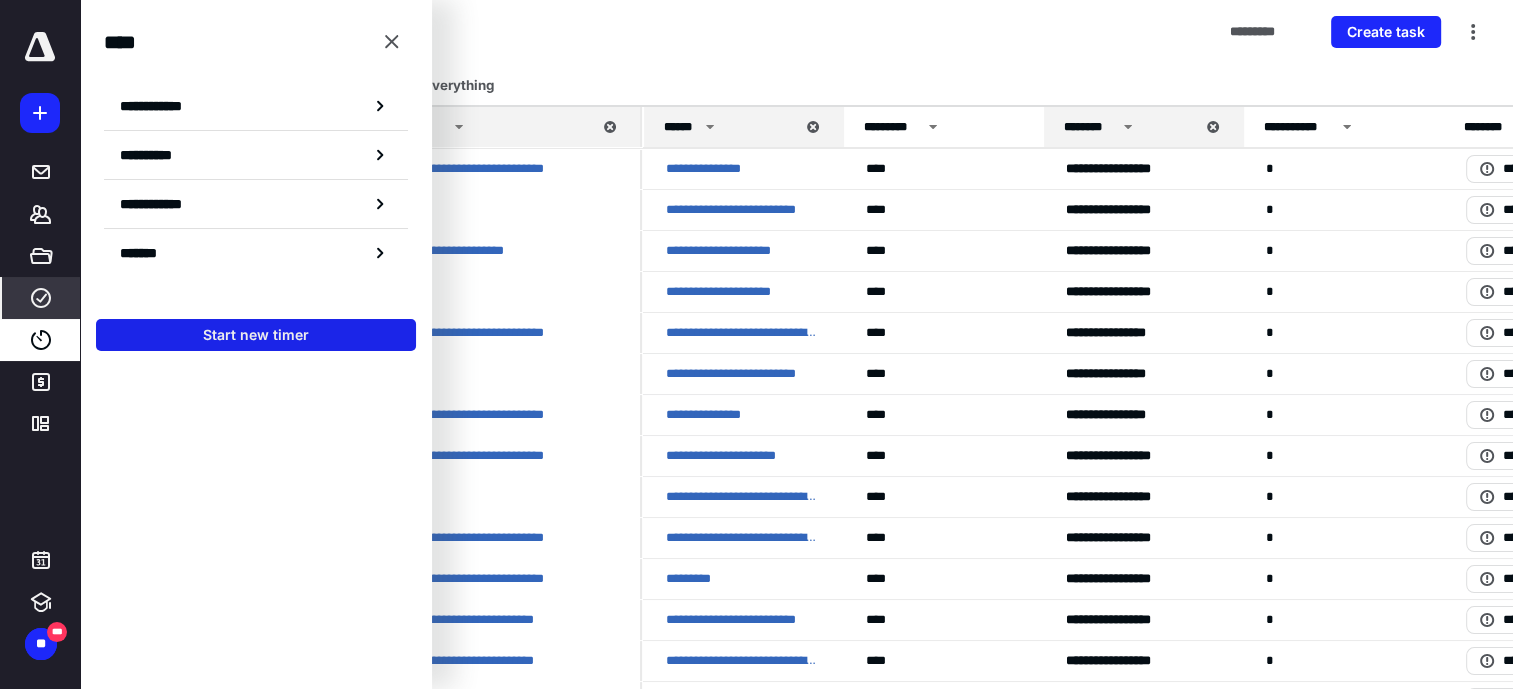 click on "Start new timer" at bounding box center (256, 335) 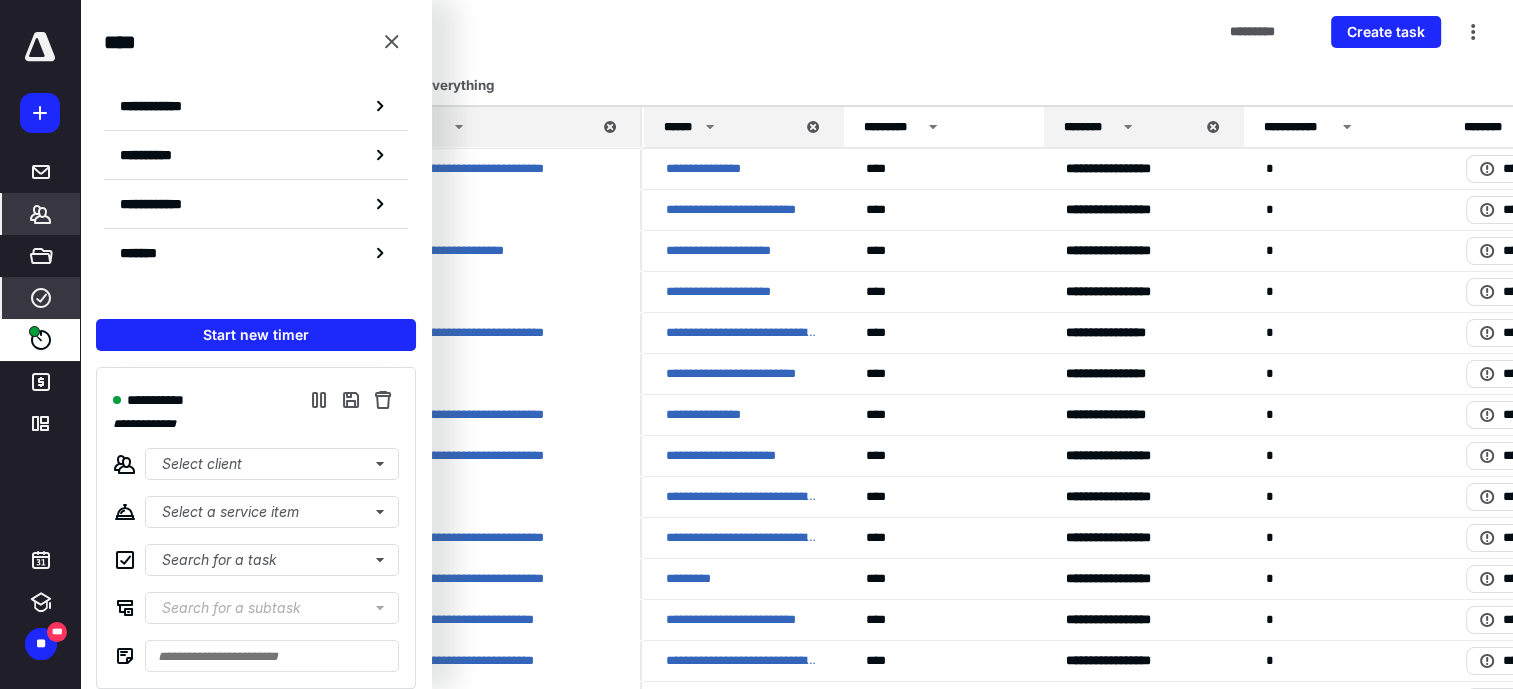 click on "*******" at bounding box center [41, 214] 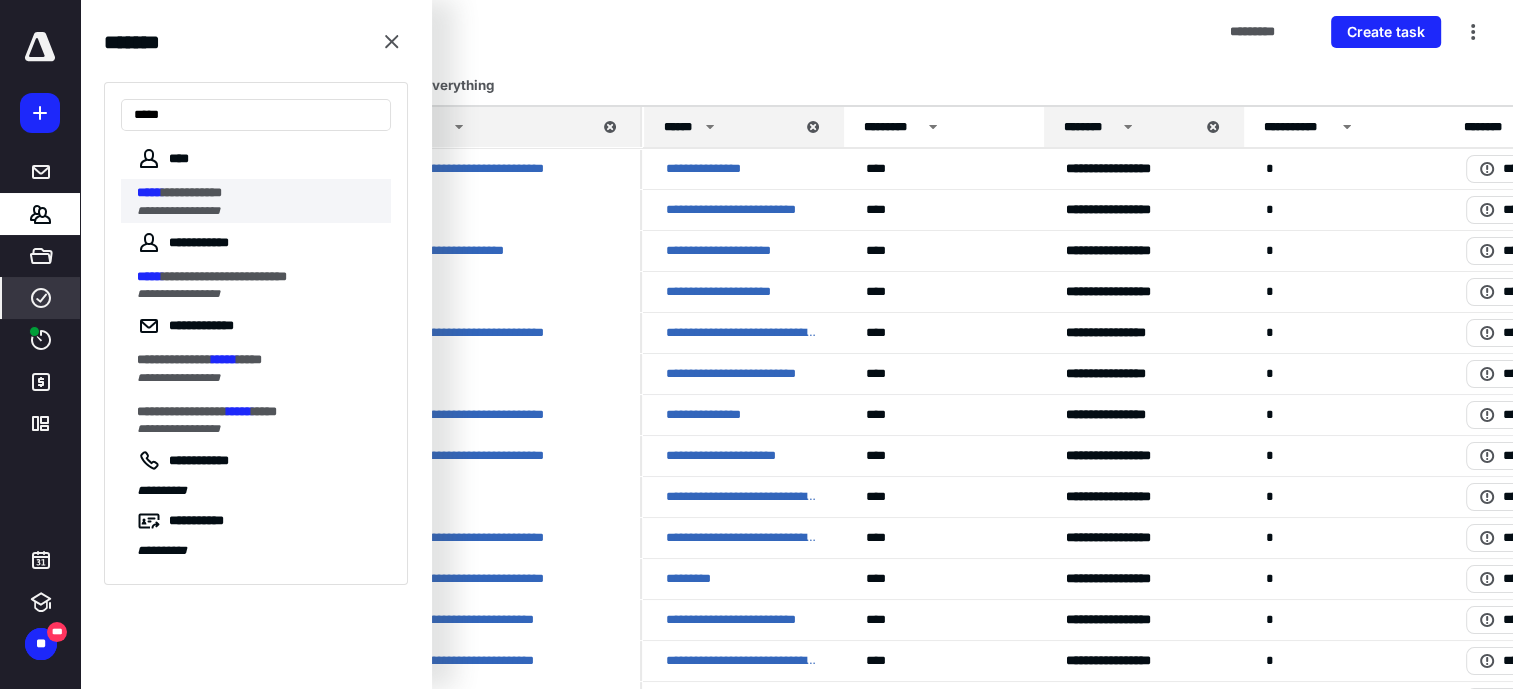 type on "*****" 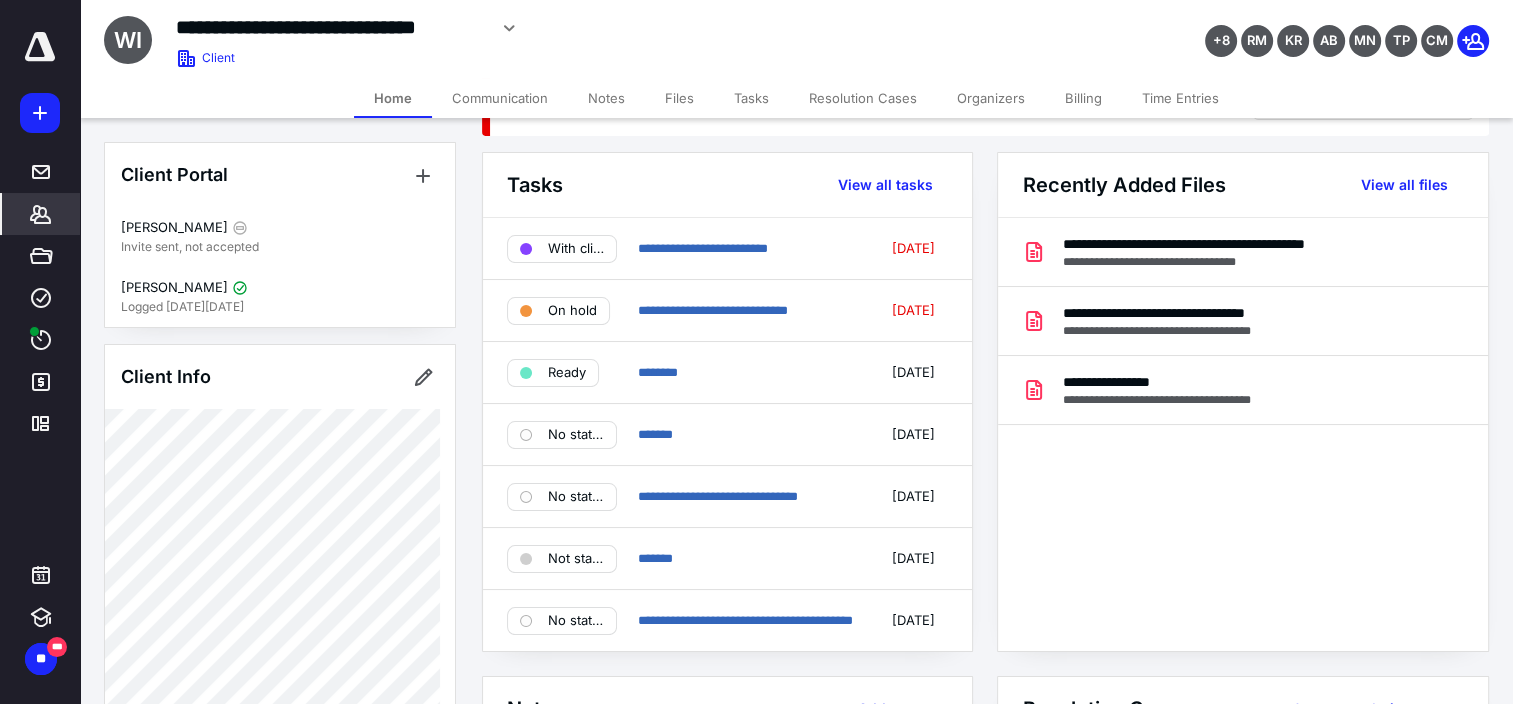 scroll, scrollTop: 71, scrollLeft: 0, axis: vertical 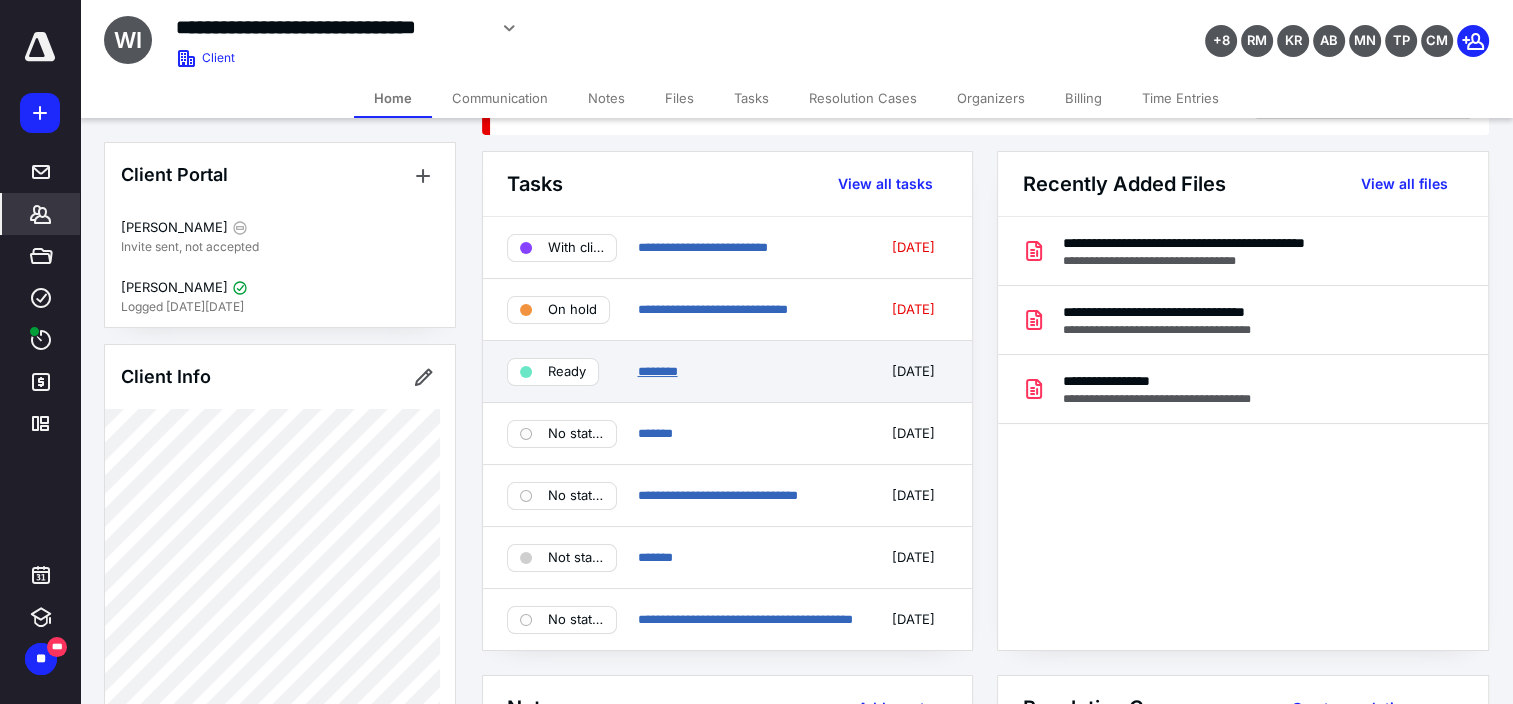 click on "********" at bounding box center (657, 371) 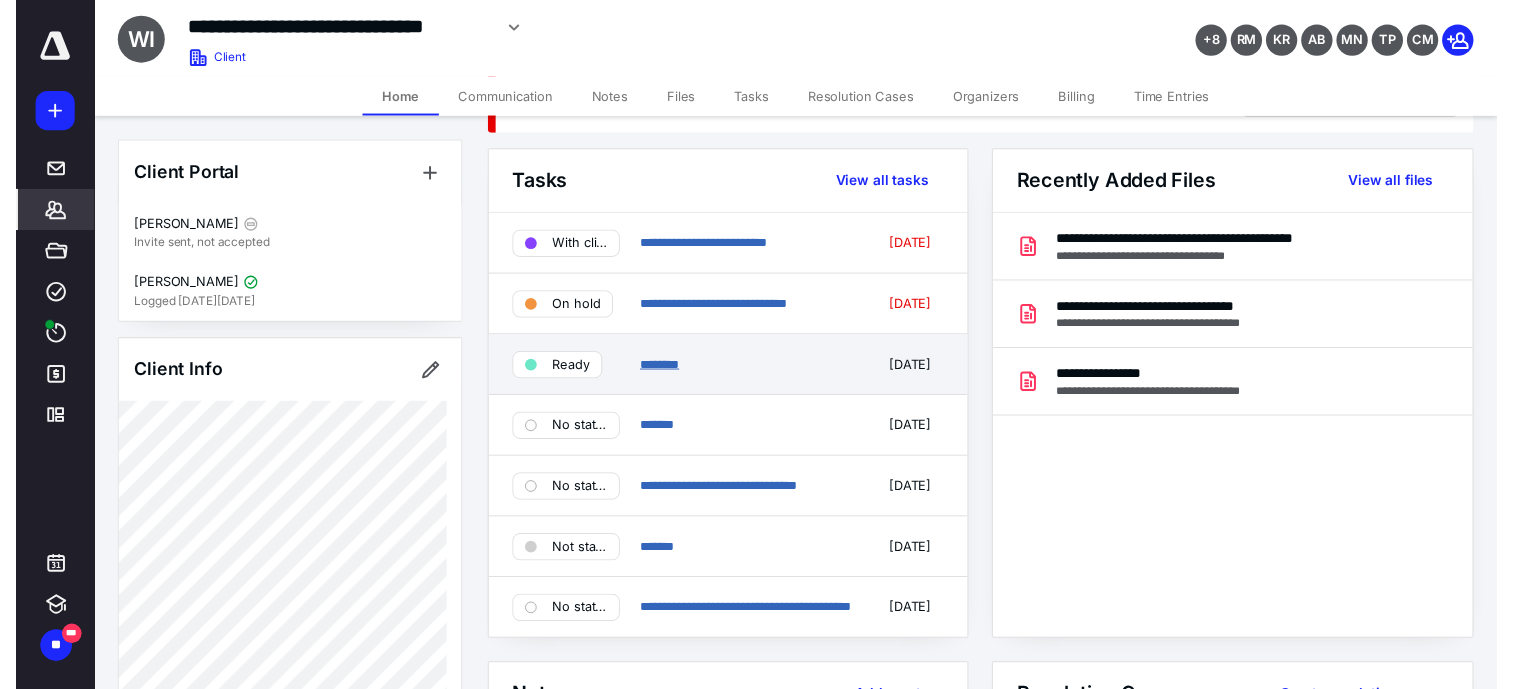 scroll, scrollTop: 0, scrollLeft: 0, axis: both 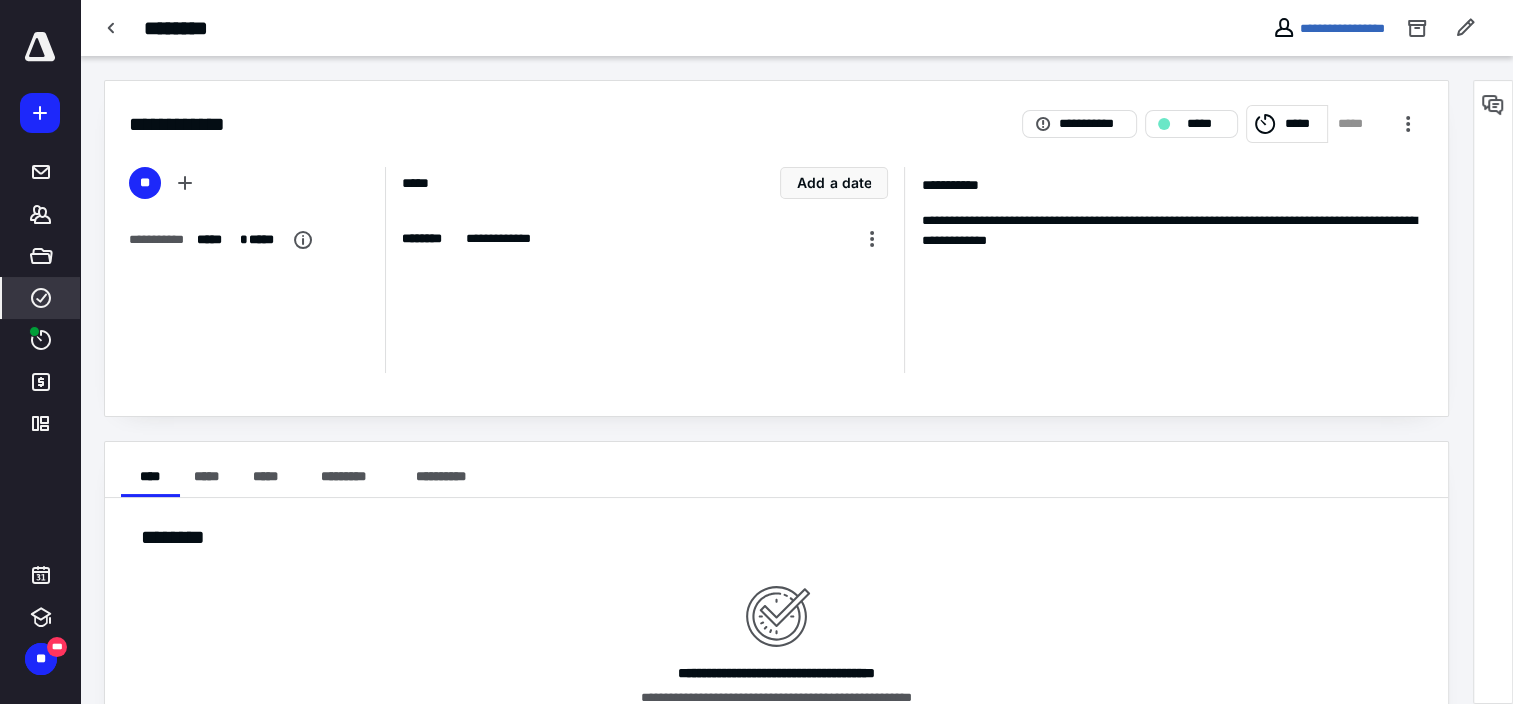 click 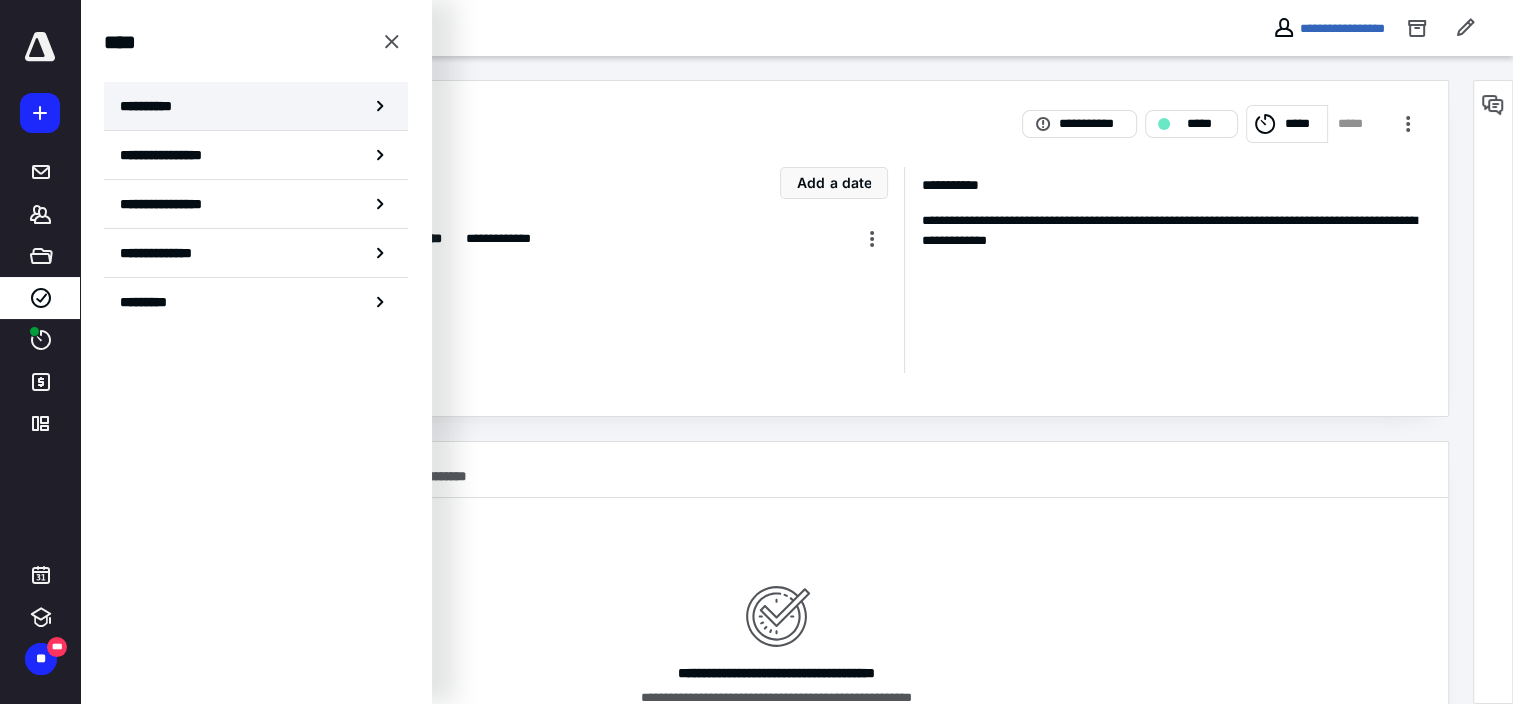 click on "**********" at bounding box center [153, 106] 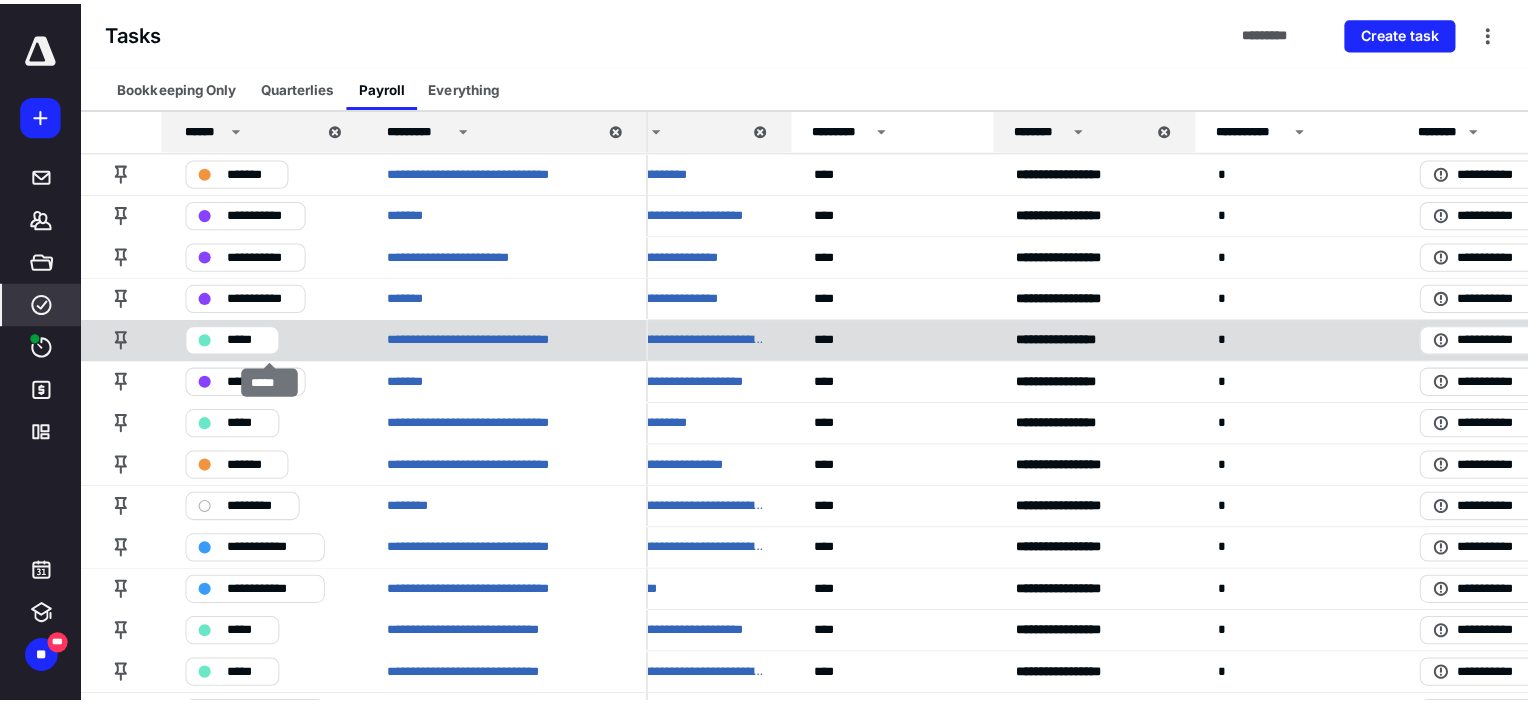 scroll, scrollTop: 0, scrollLeft: 0, axis: both 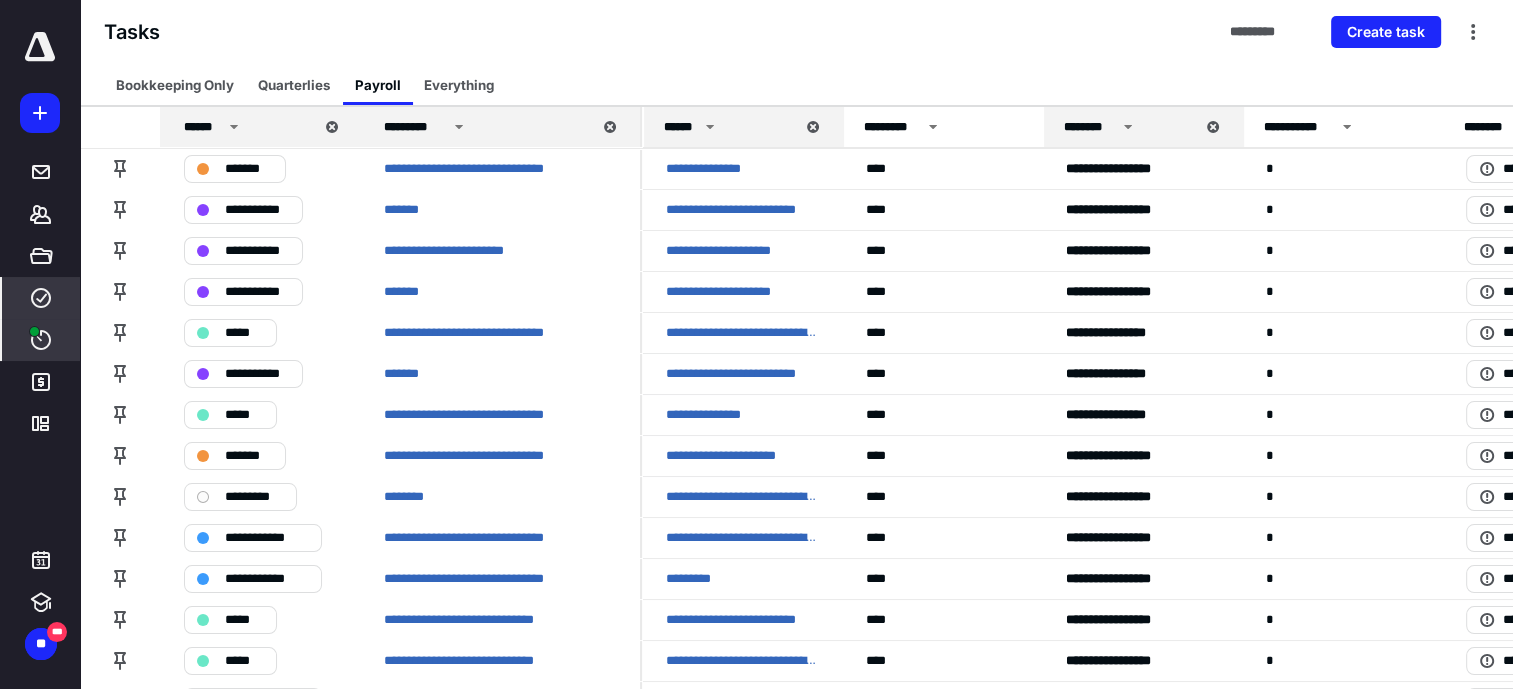 click at bounding box center (34, 331) 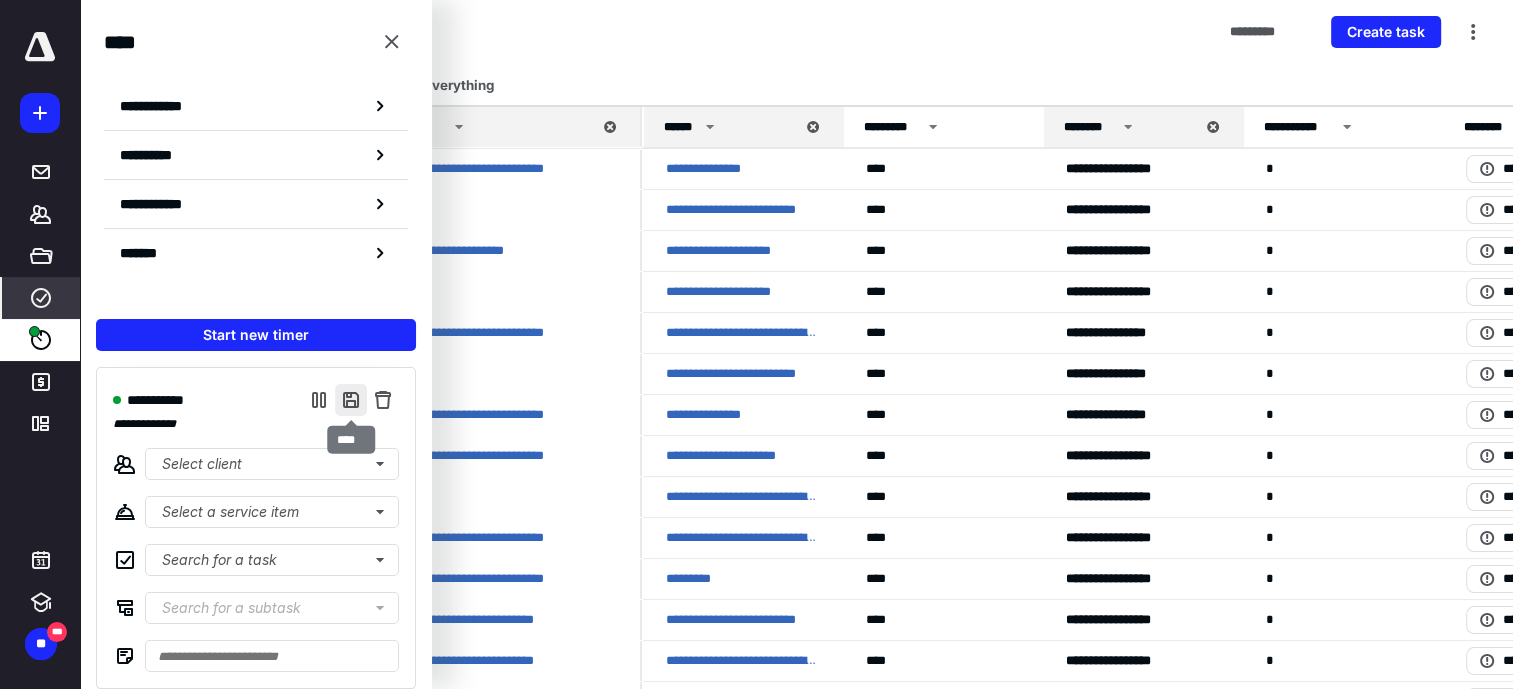 click at bounding box center [351, 400] 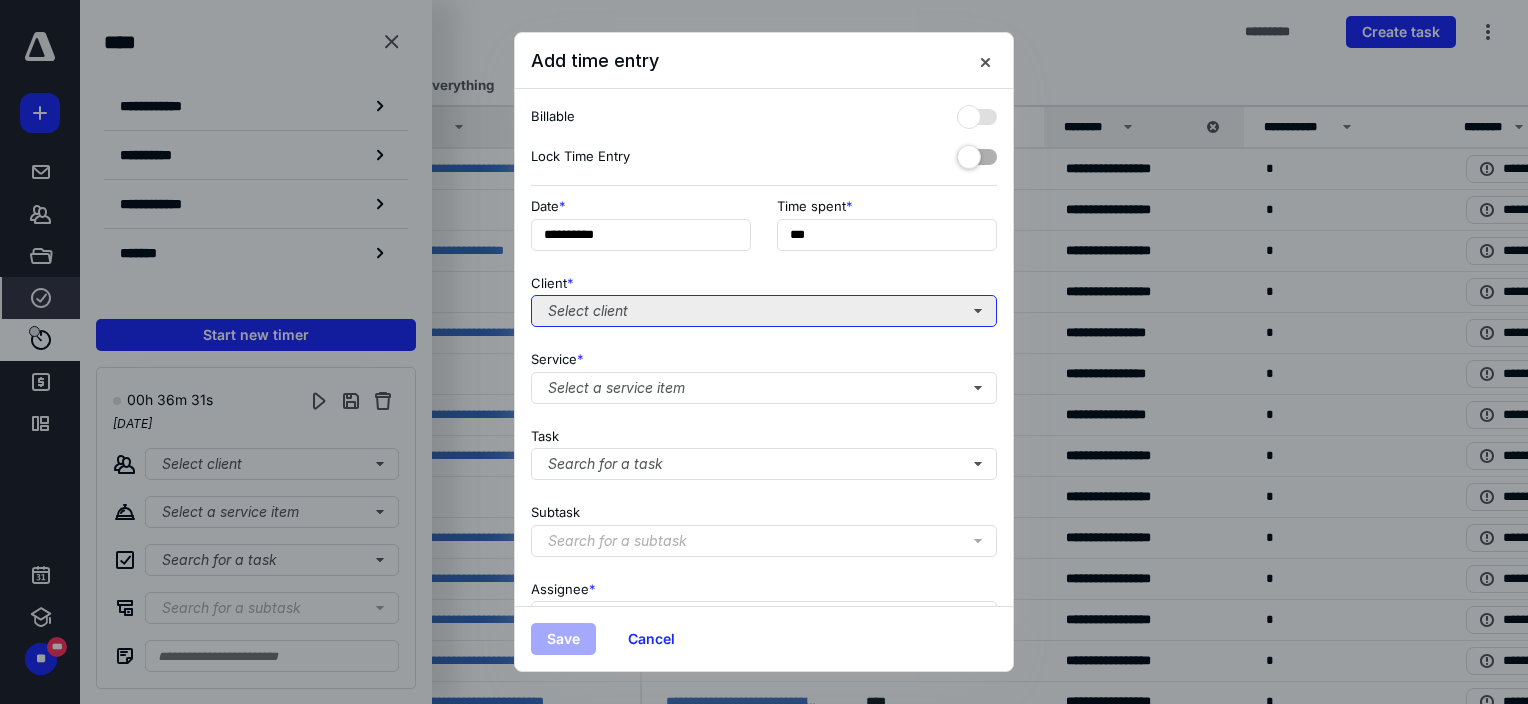 click on "Select client" at bounding box center (764, 311) 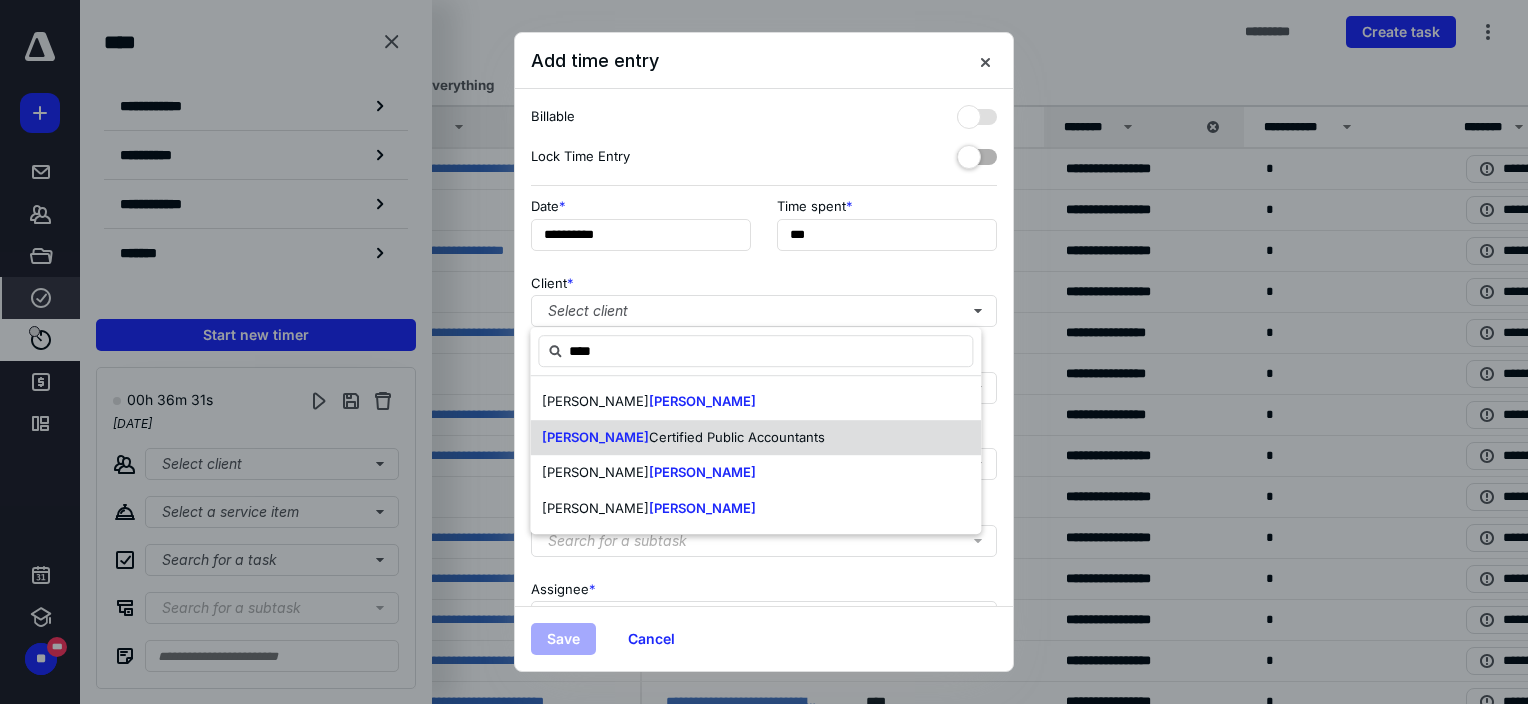 click on "[PERSON_NAME]  Certified Public Accountants" at bounding box center [683, 438] 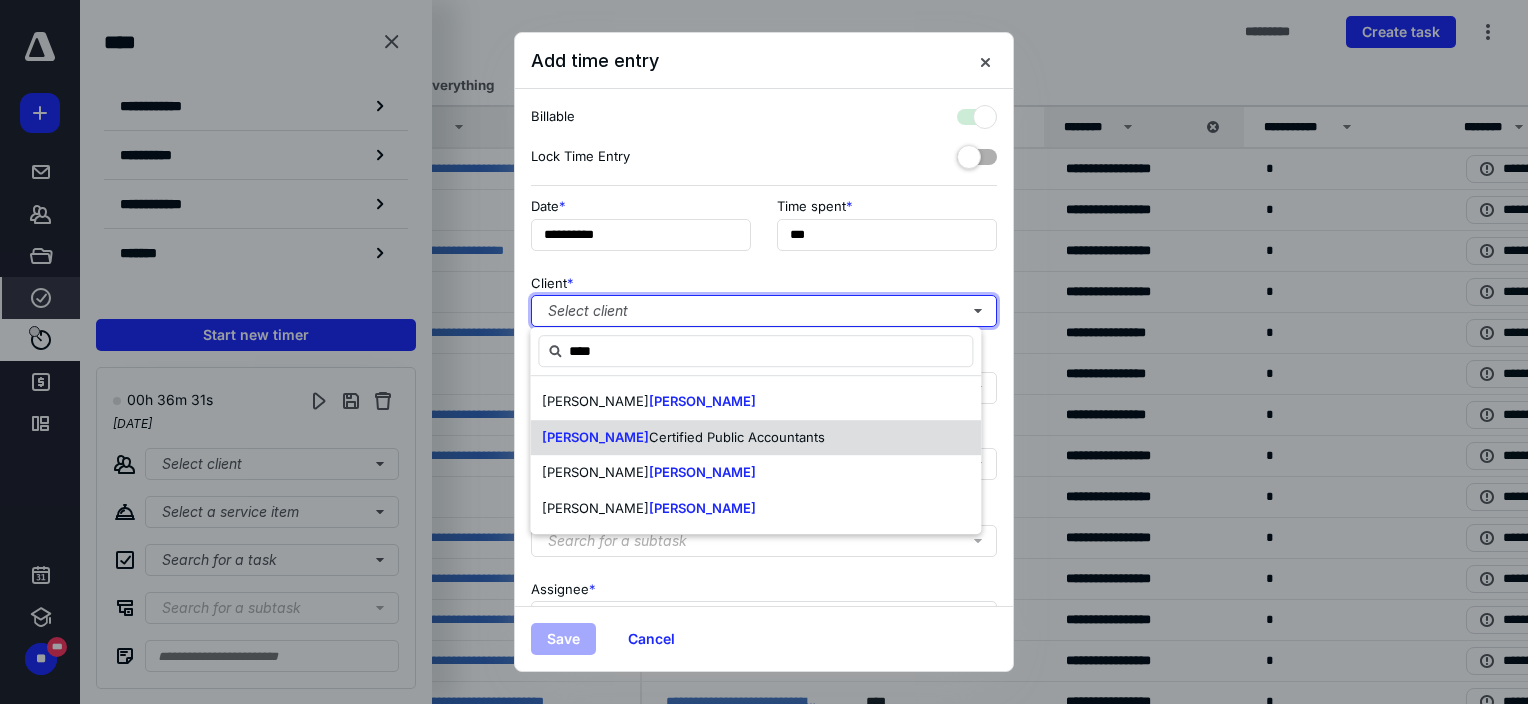 checkbox on "true" 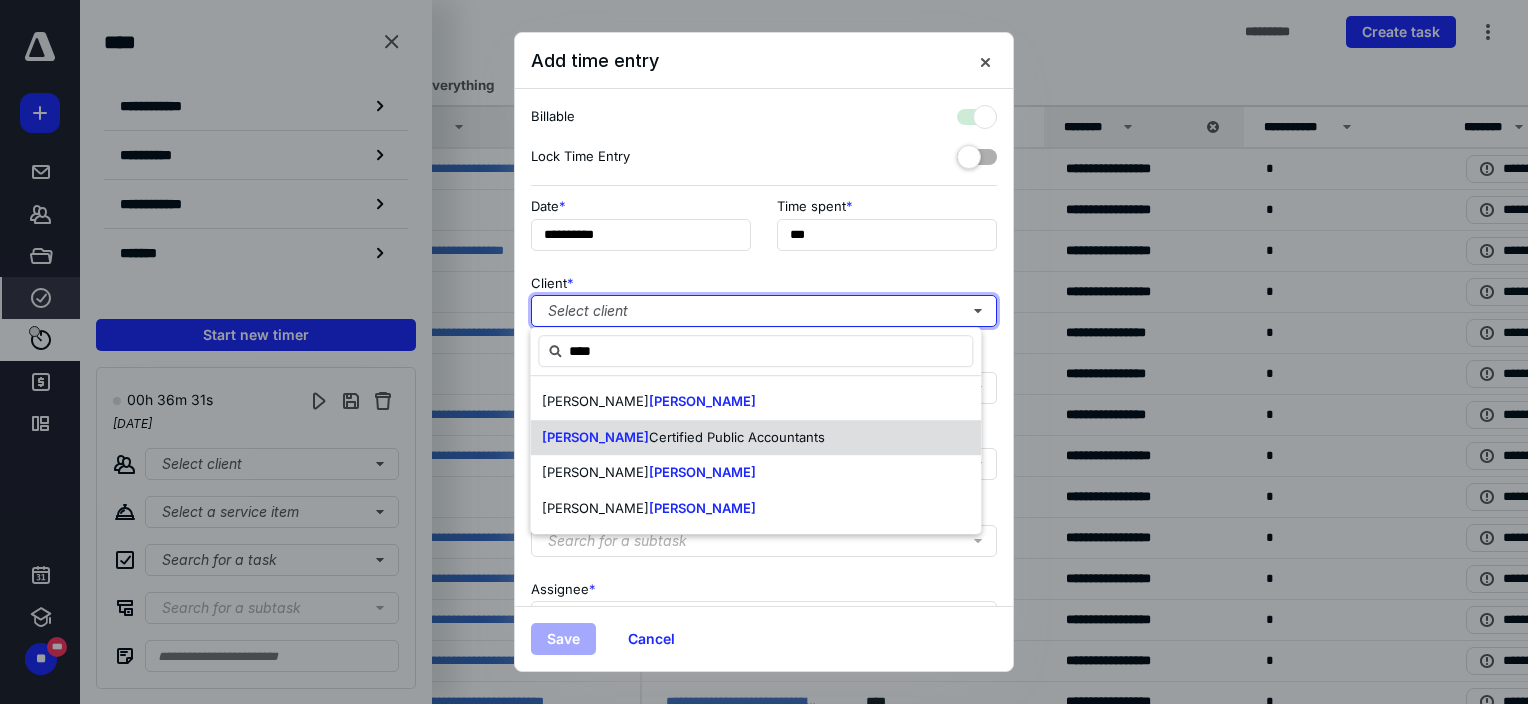 type 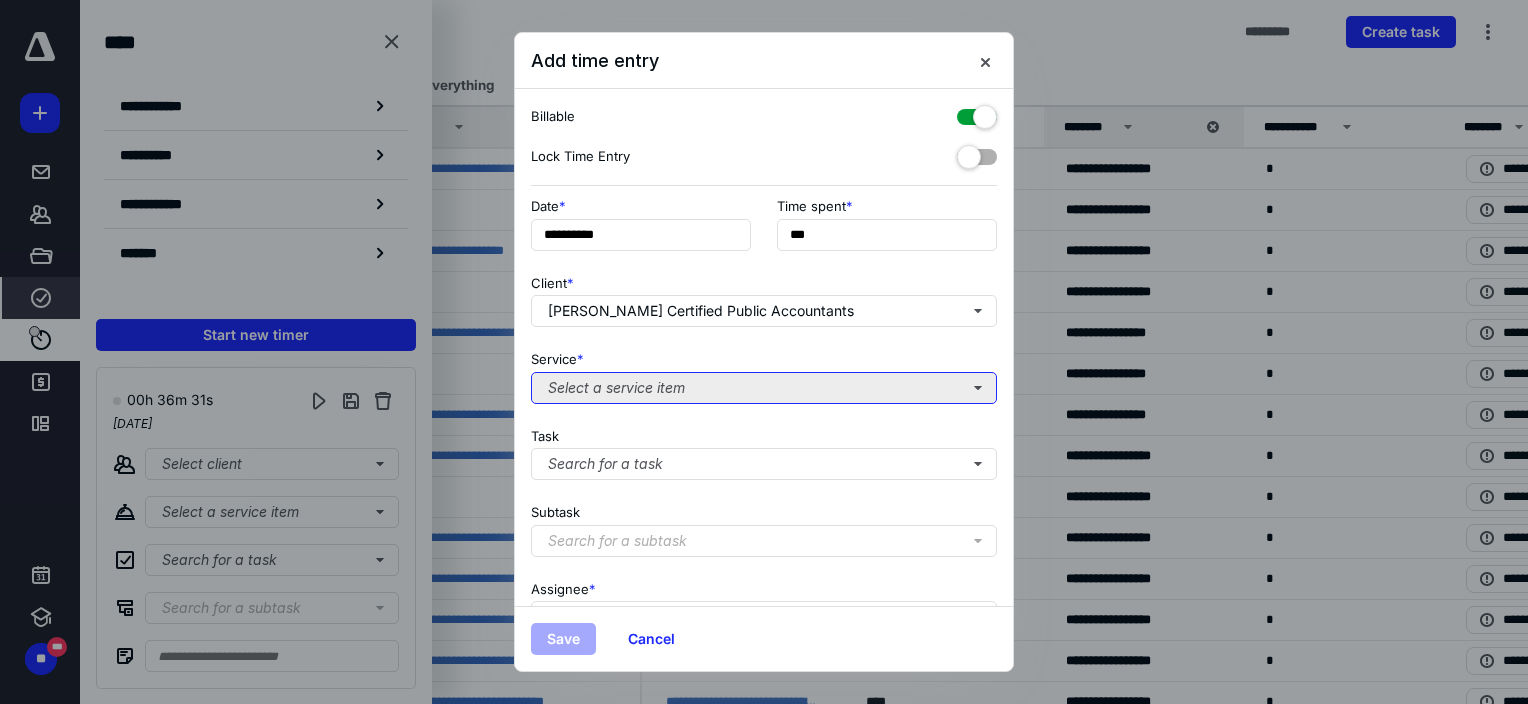 click on "Select a service item" at bounding box center [764, 388] 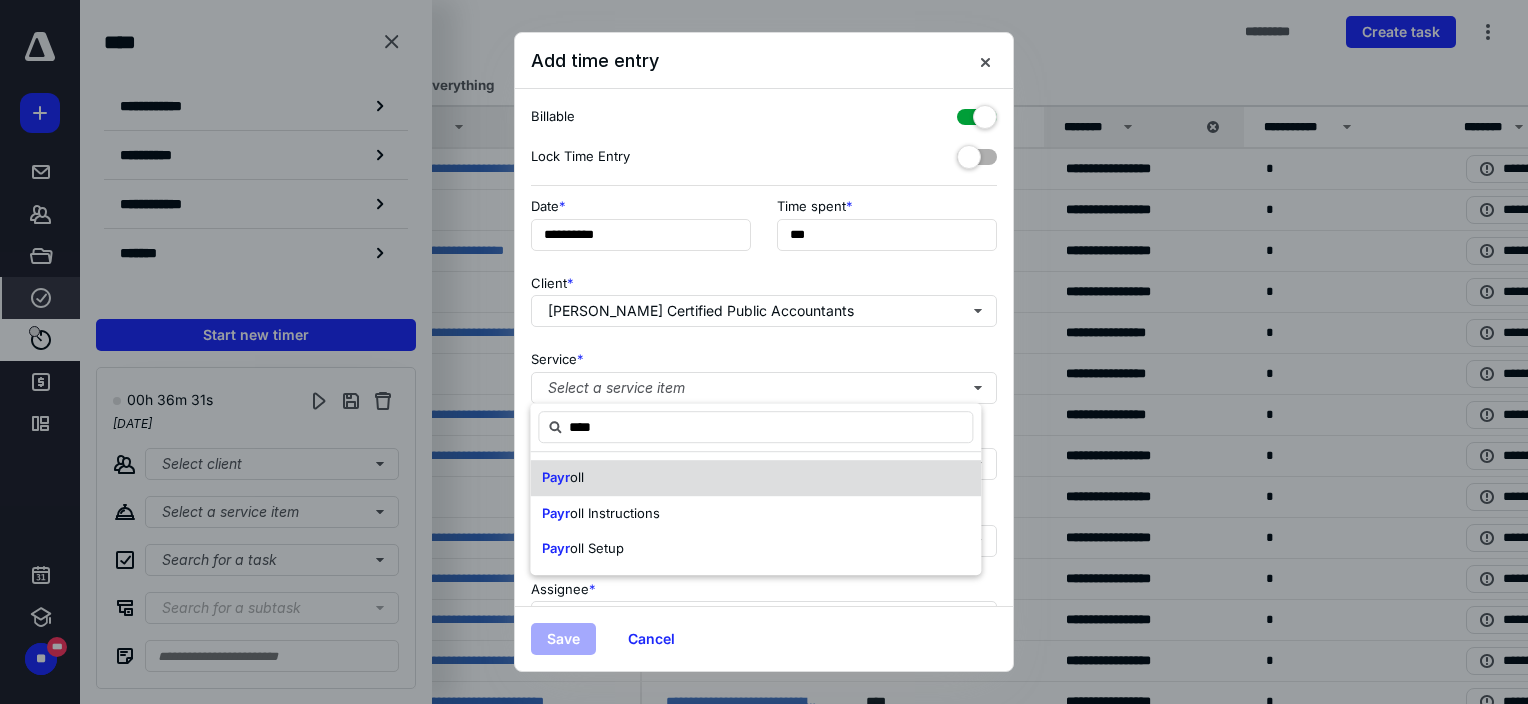 click on "Payr oll" at bounding box center (755, 478) 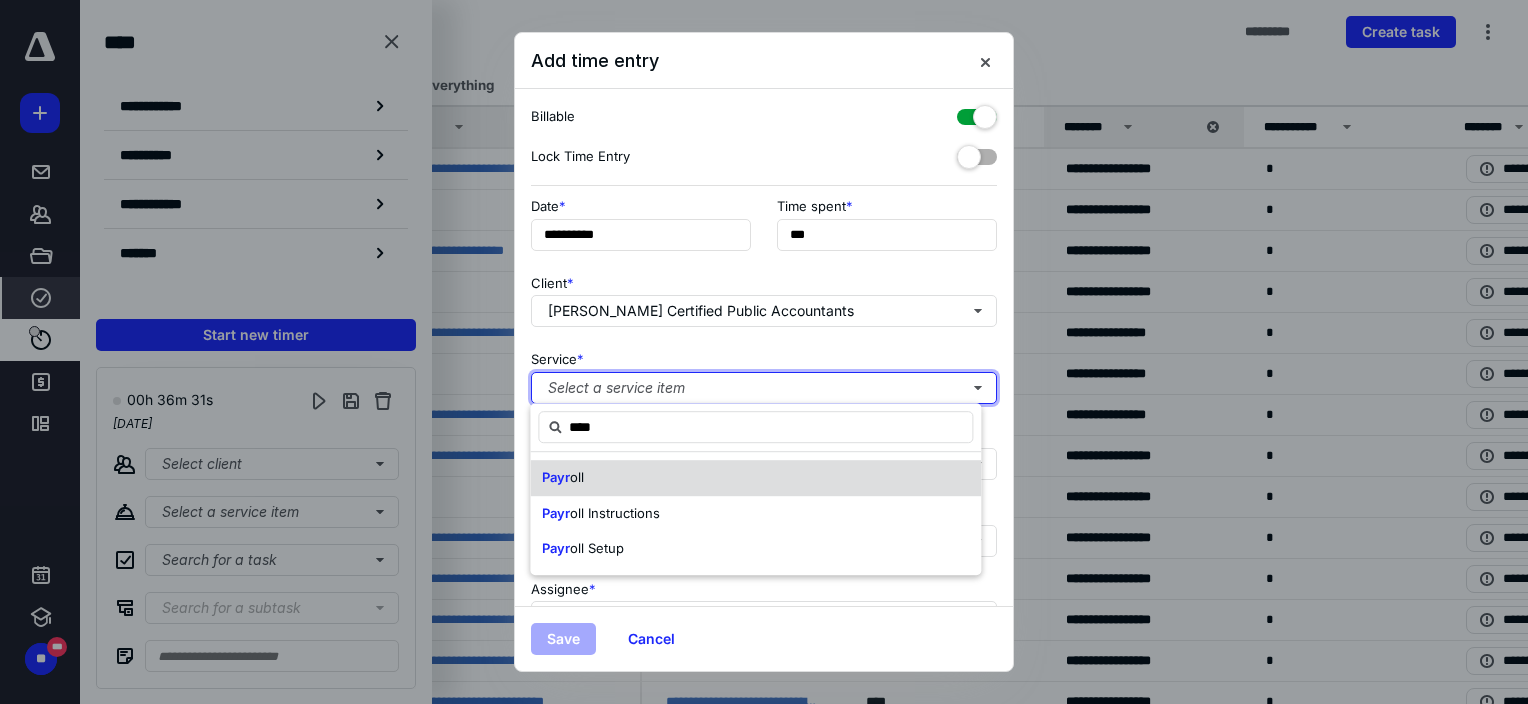 type 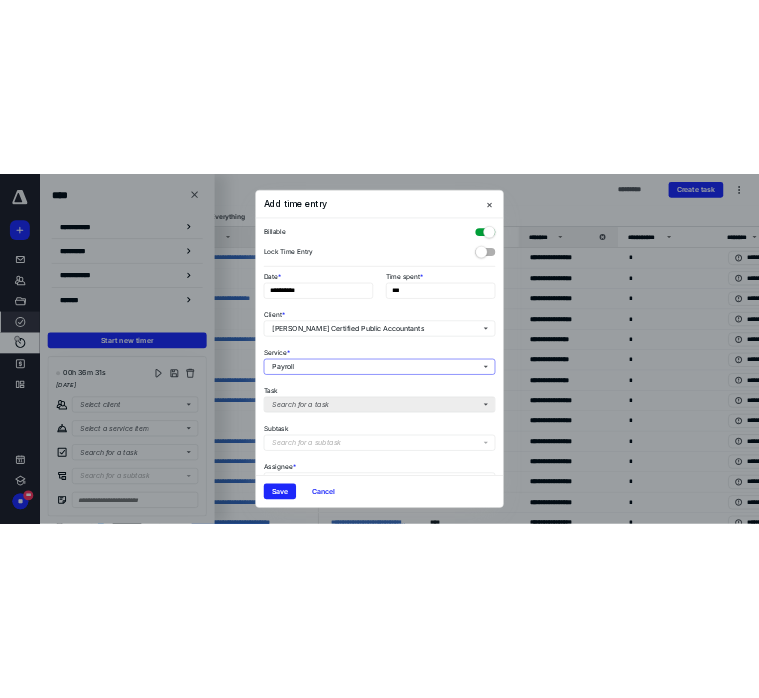 scroll, scrollTop: 196, scrollLeft: 0, axis: vertical 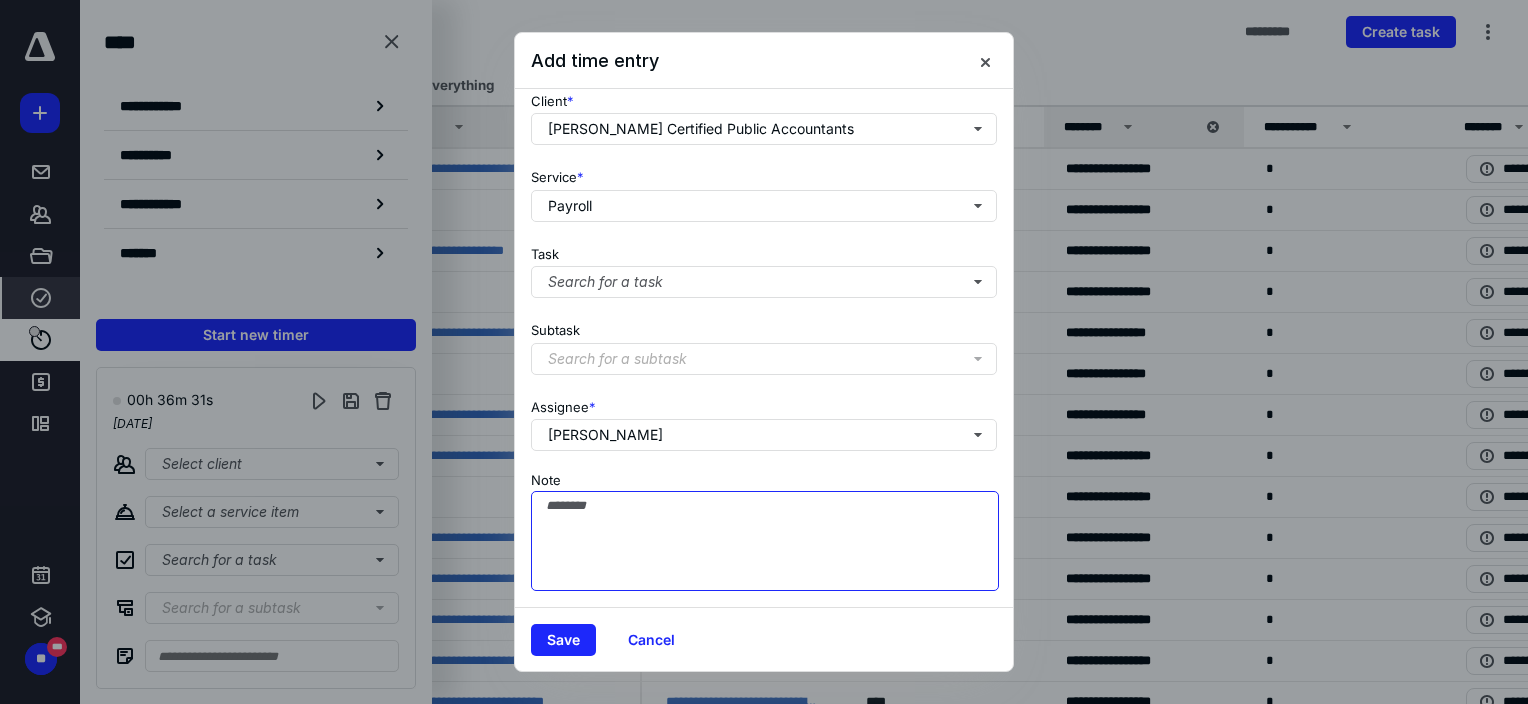click on "Note" at bounding box center (765, 541) 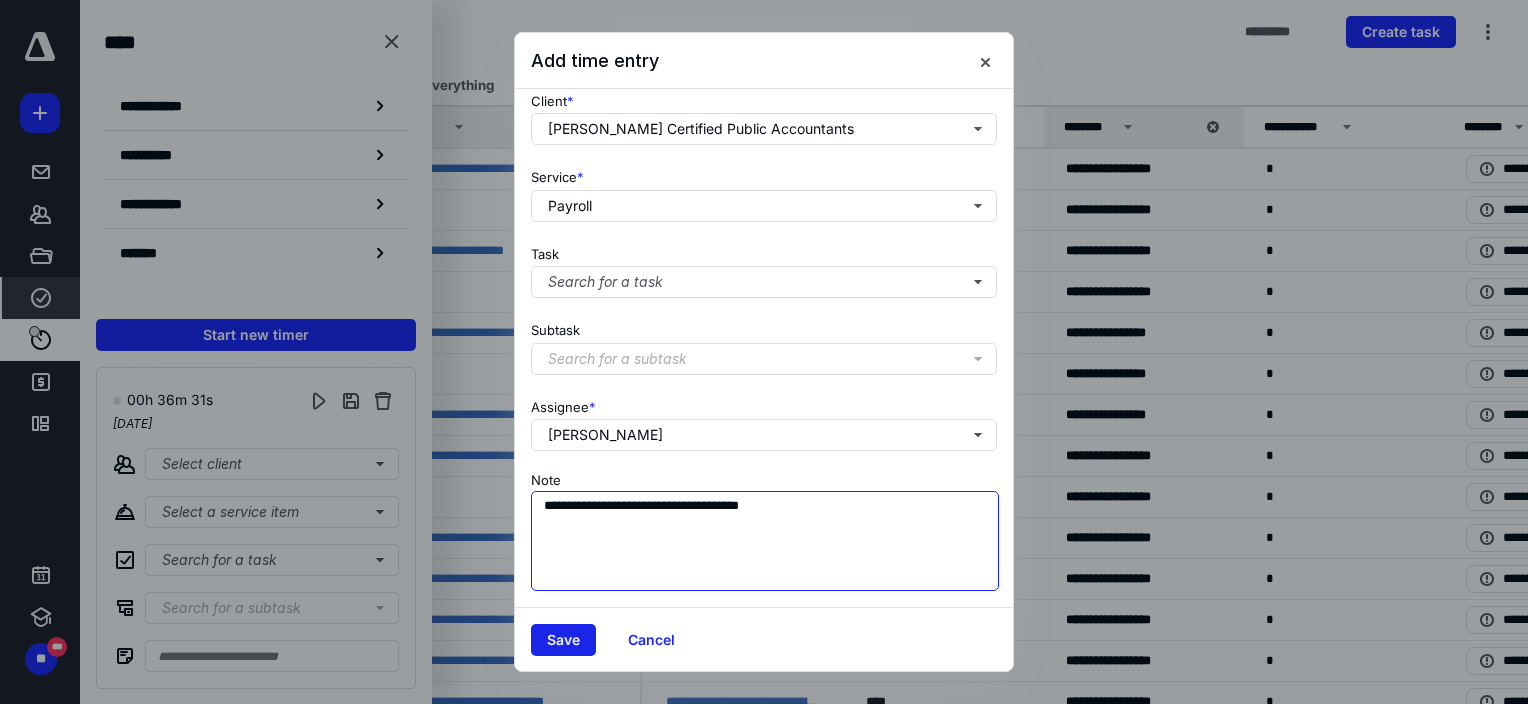 type on "**********" 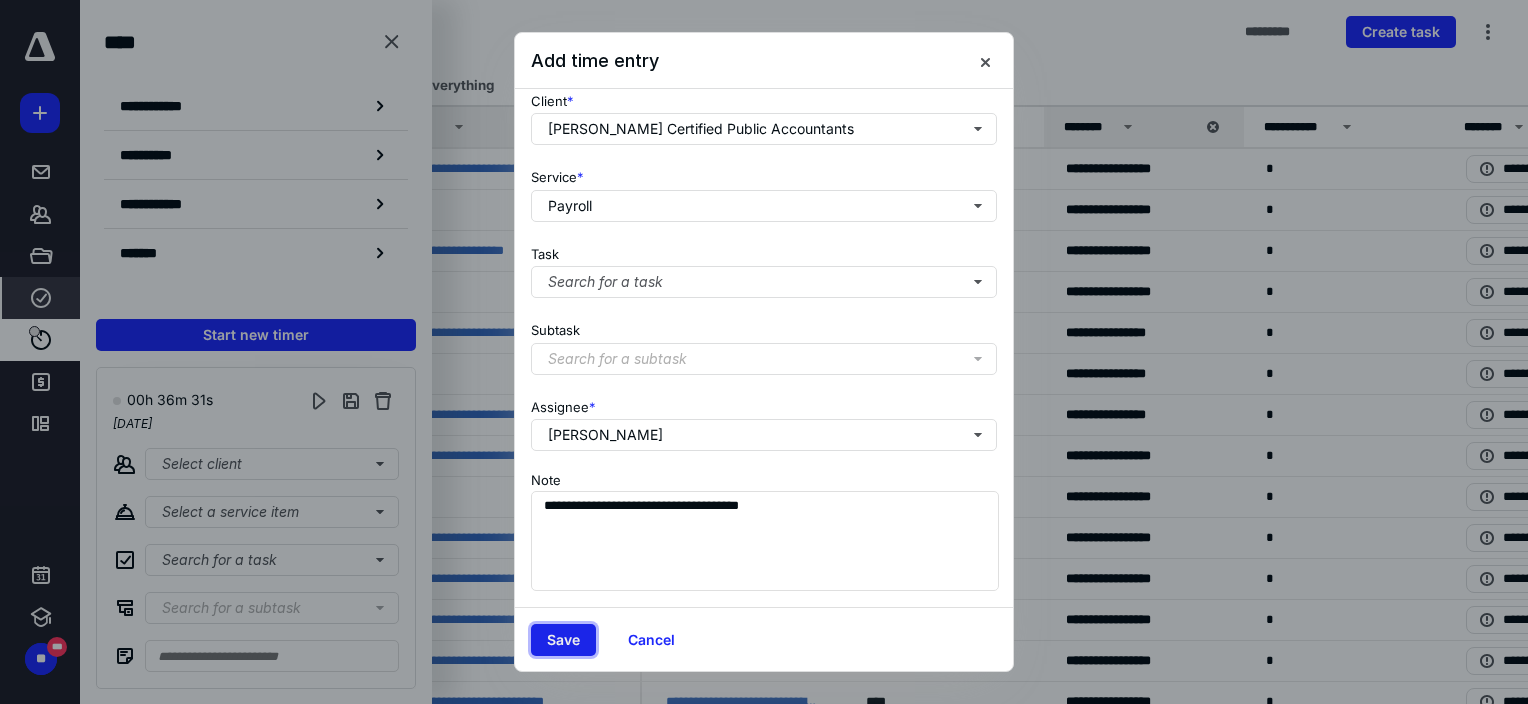 click on "Save" at bounding box center [563, 640] 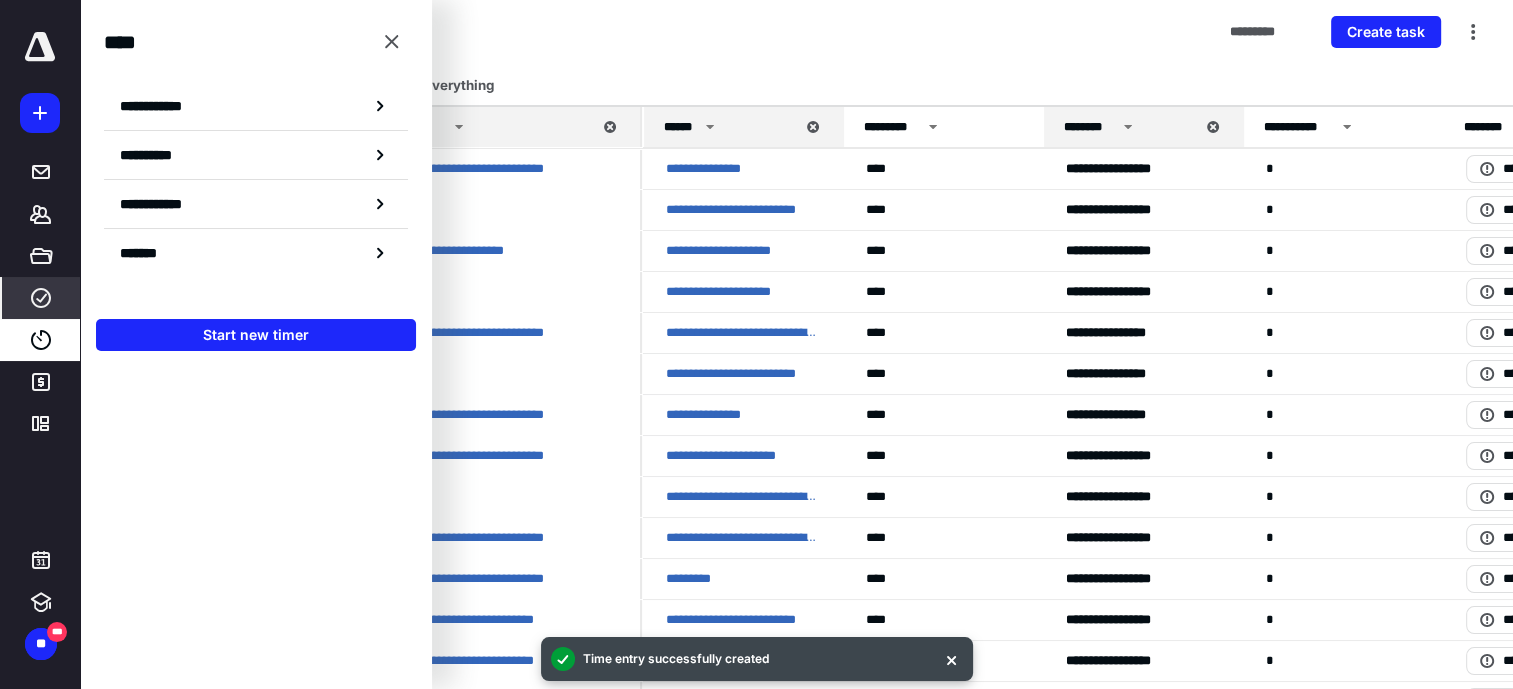 click on "Tasks ********* Create task" at bounding box center (796, 32) 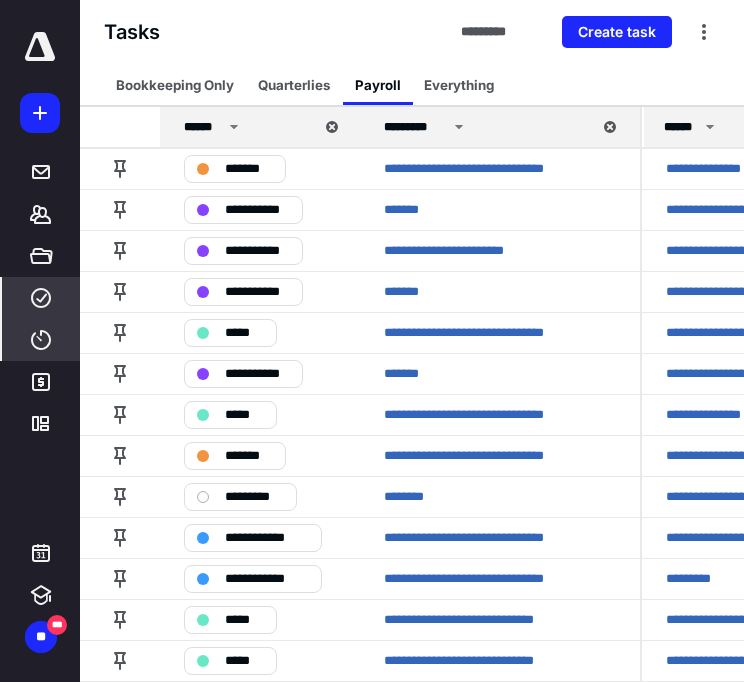 click on "****" at bounding box center (41, 340) 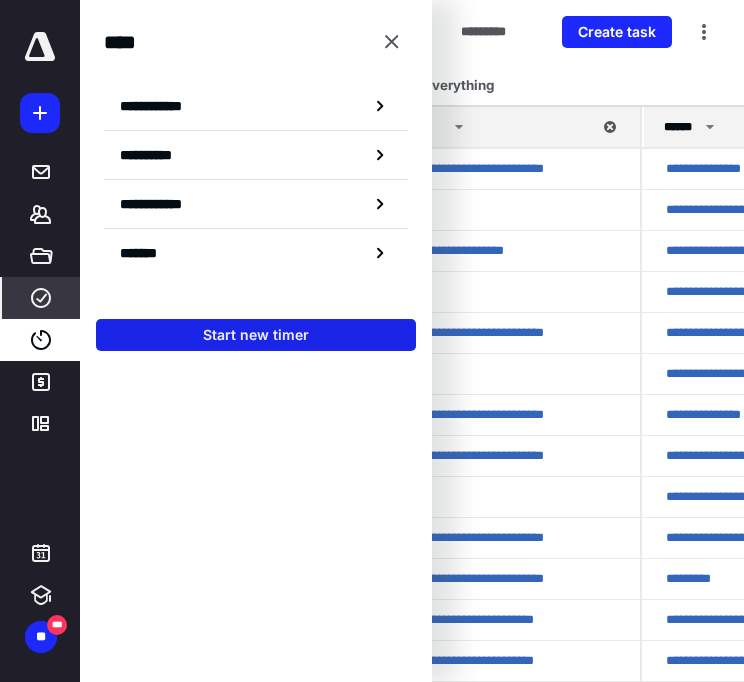 click on "Start new timer" at bounding box center (256, 335) 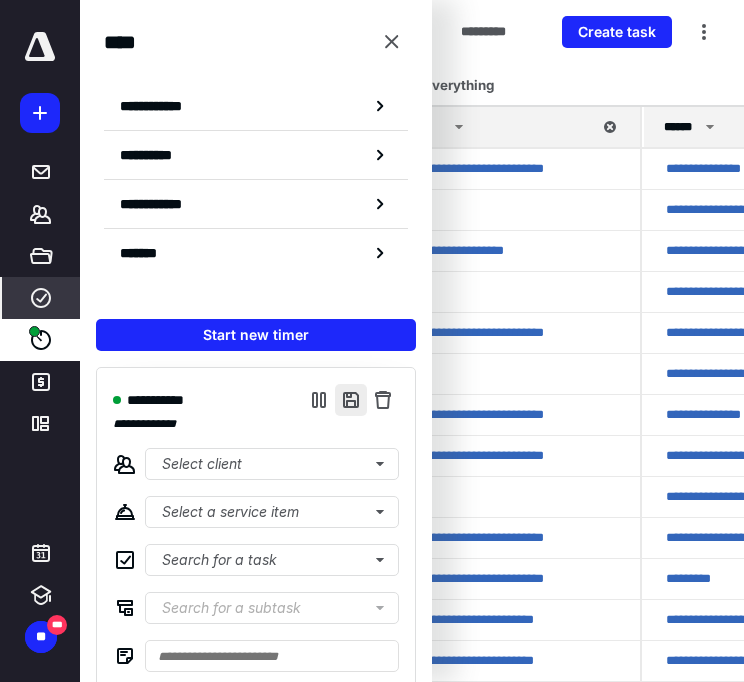 click at bounding box center (351, 400) 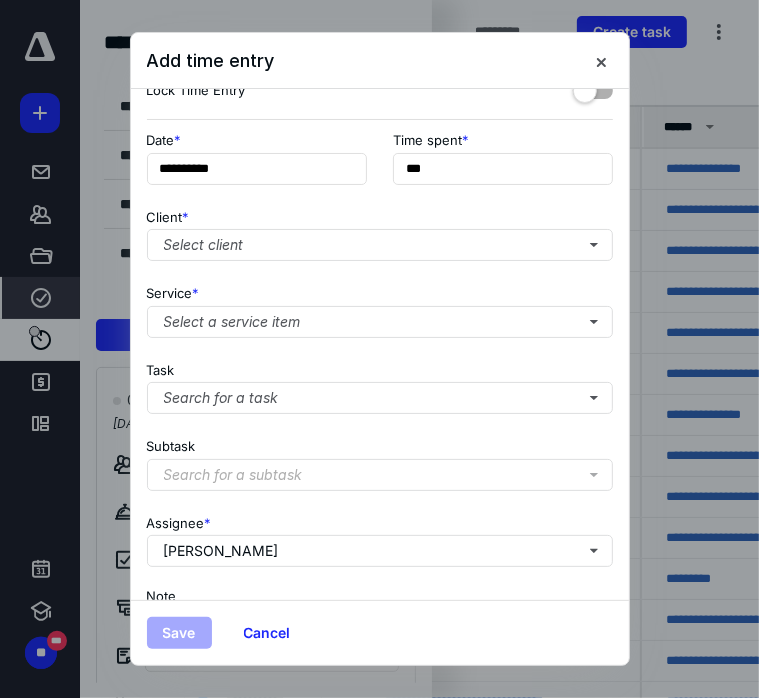 scroll, scrollTop: 67, scrollLeft: 0, axis: vertical 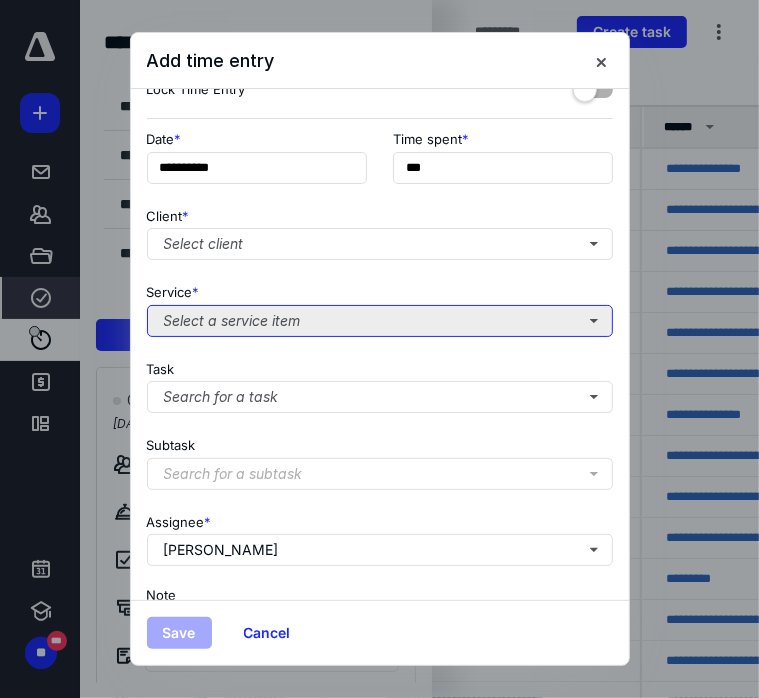 click on "Select a service item" at bounding box center [380, 321] 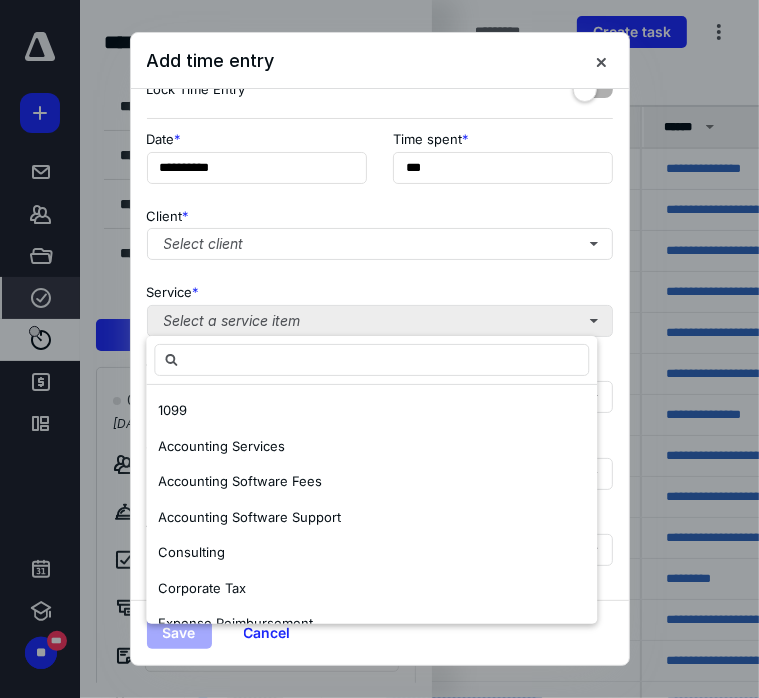 type on "*" 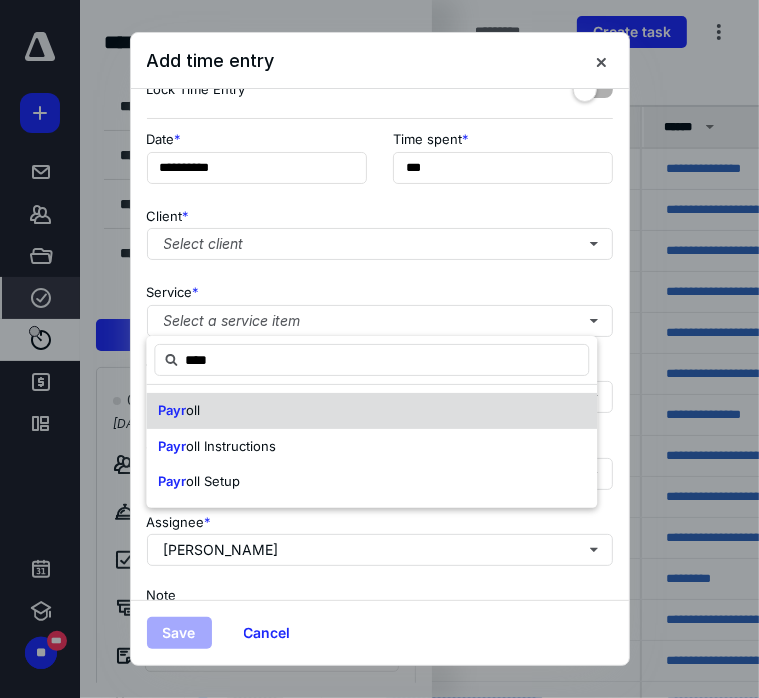 click on "Payr oll" at bounding box center [371, 411] 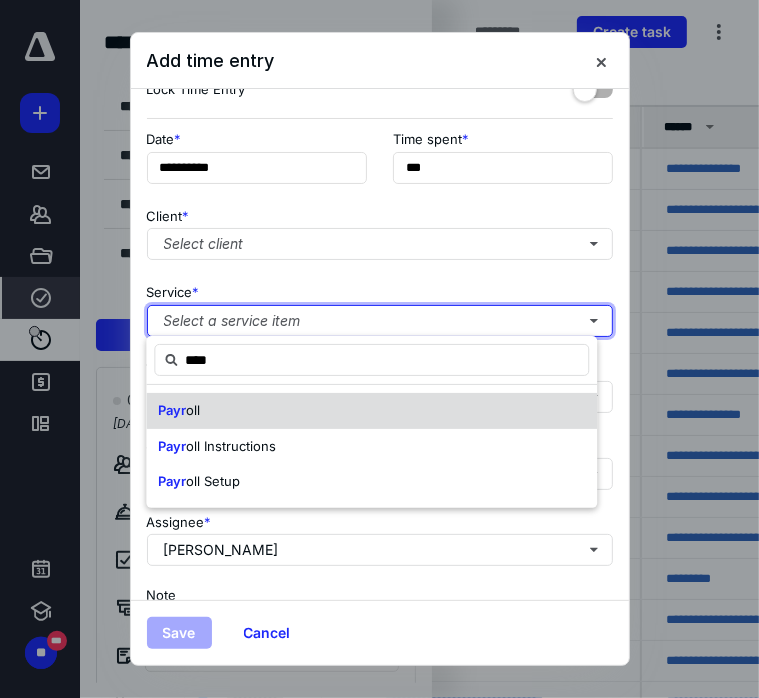 type 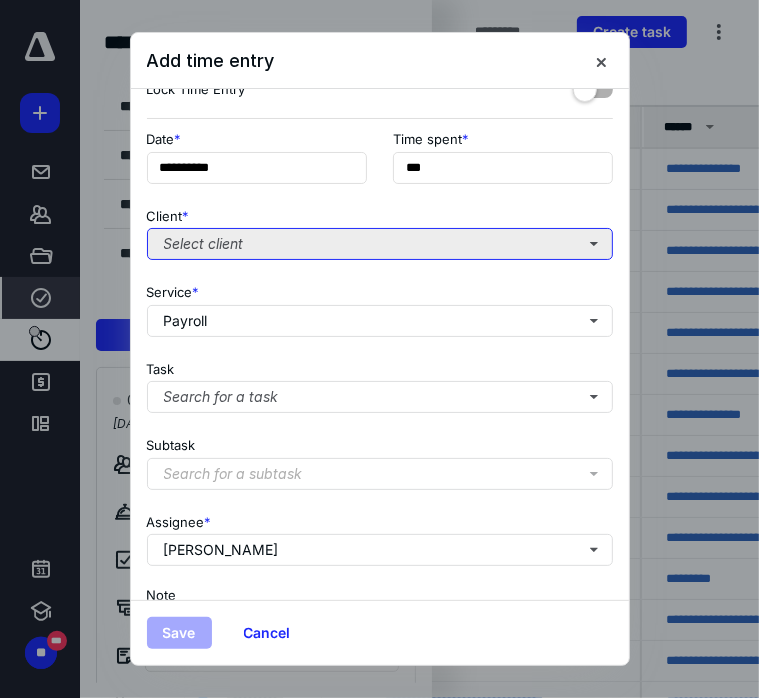click on "Select client" at bounding box center (380, 244) 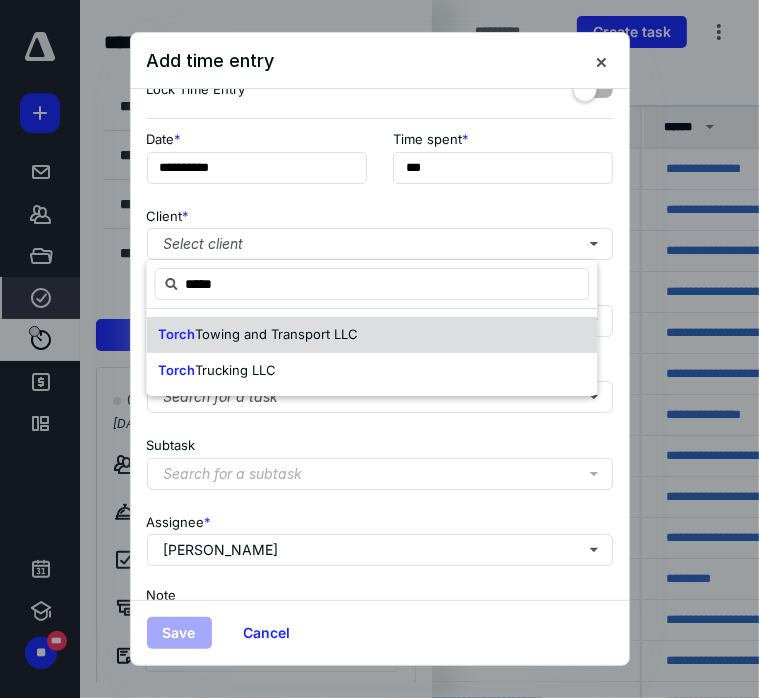 click on "Towing and Transport LLC" at bounding box center (276, 334) 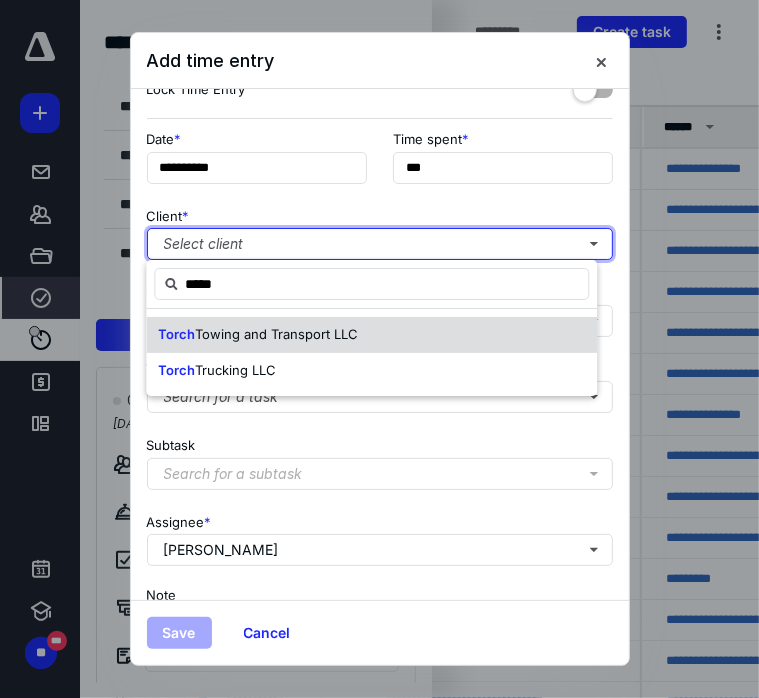 checkbox on "true" 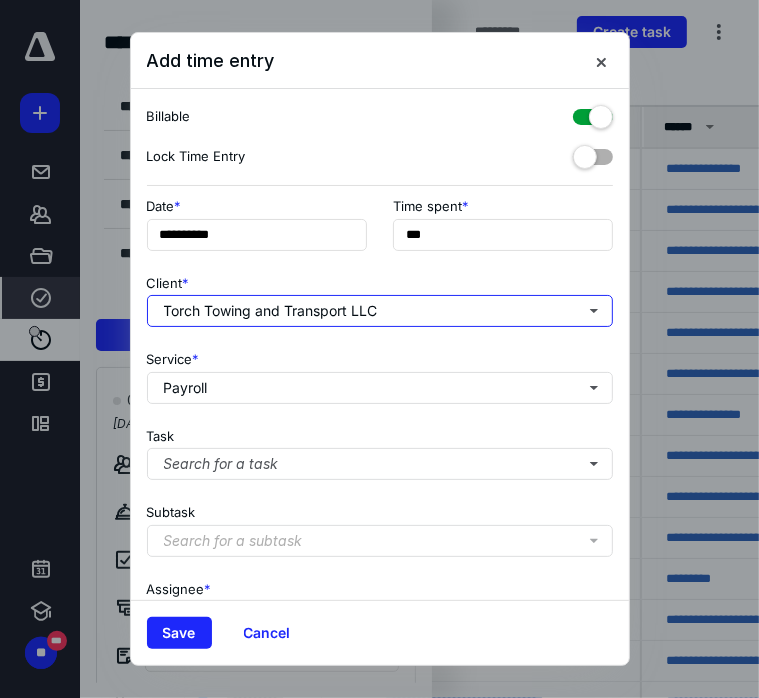 scroll, scrollTop: 0, scrollLeft: 0, axis: both 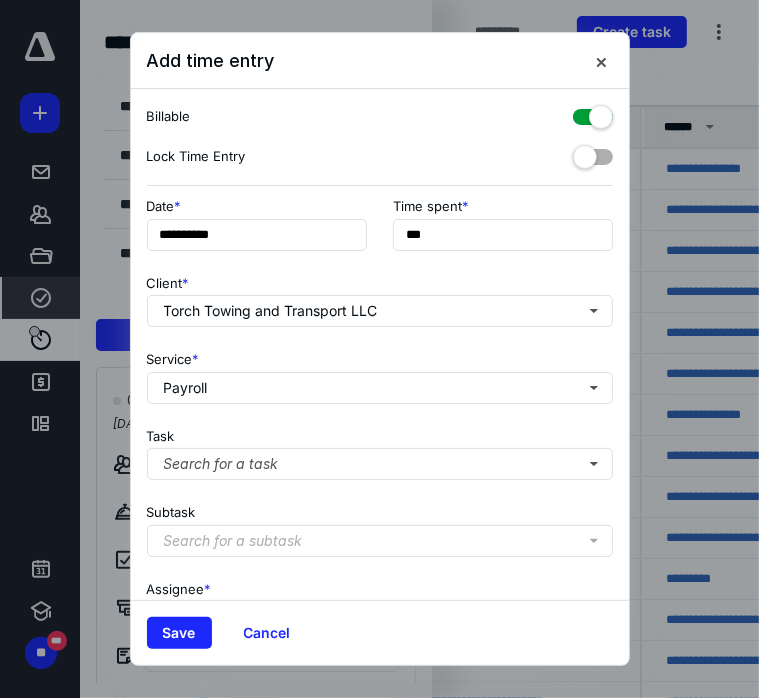 click at bounding box center [593, 113] 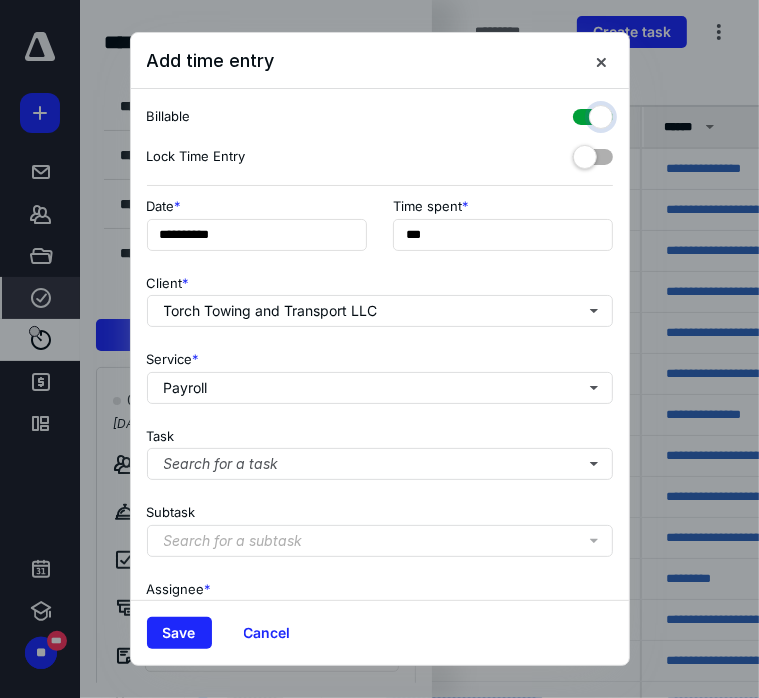 click at bounding box center (583, 114) 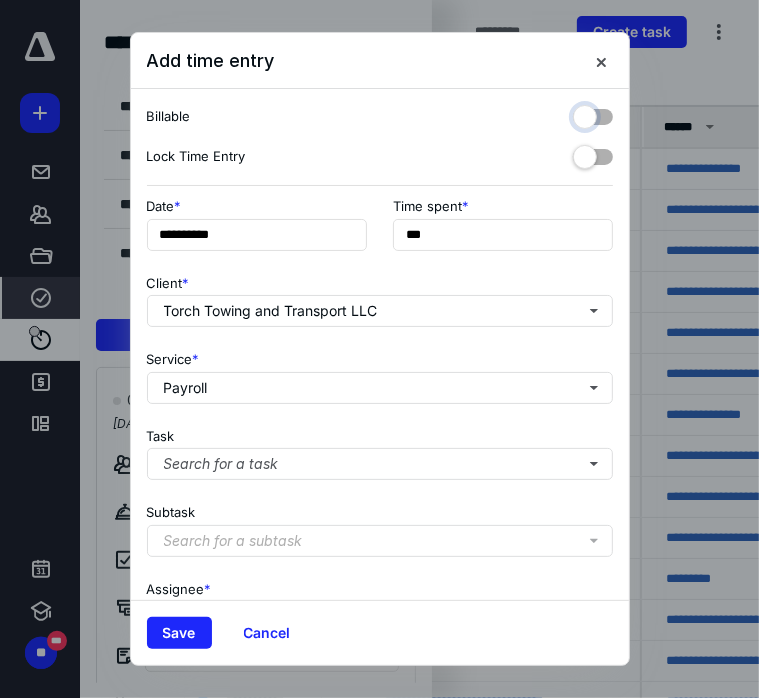 checkbox on "false" 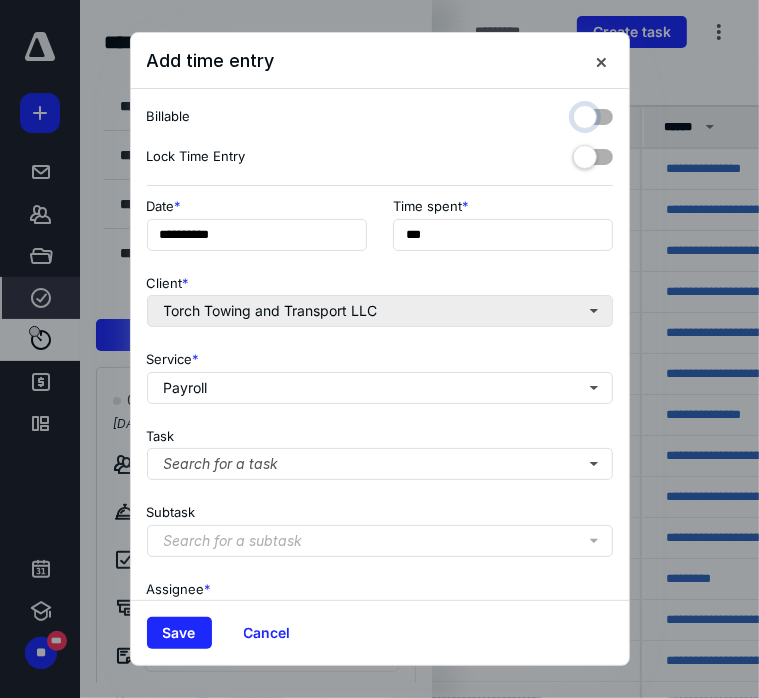 scroll, scrollTop: 203, scrollLeft: 0, axis: vertical 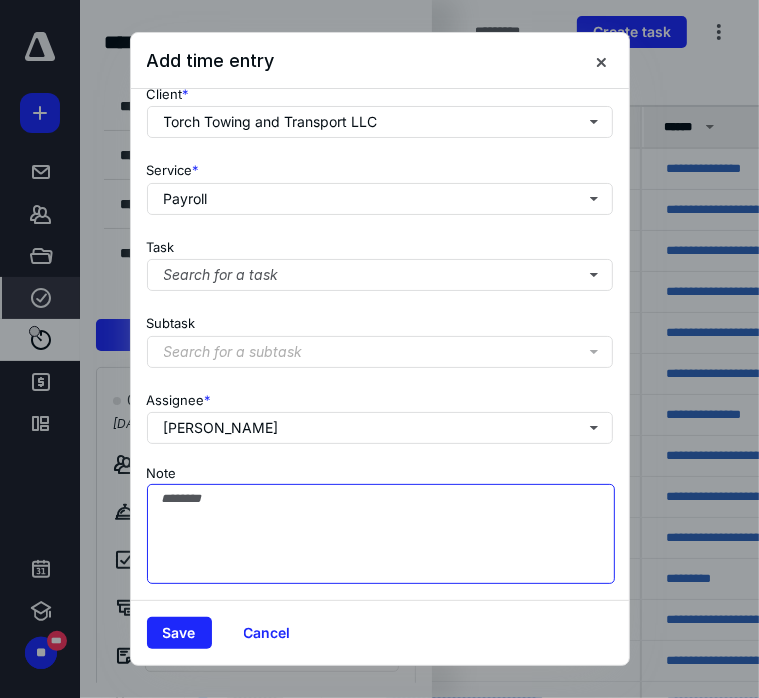 click on "Note" at bounding box center [381, 534] 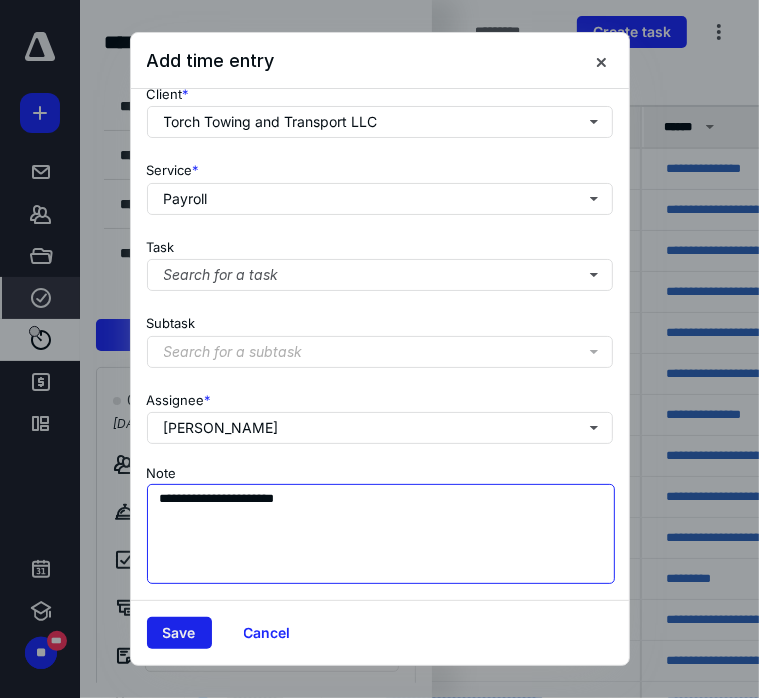 type on "**********" 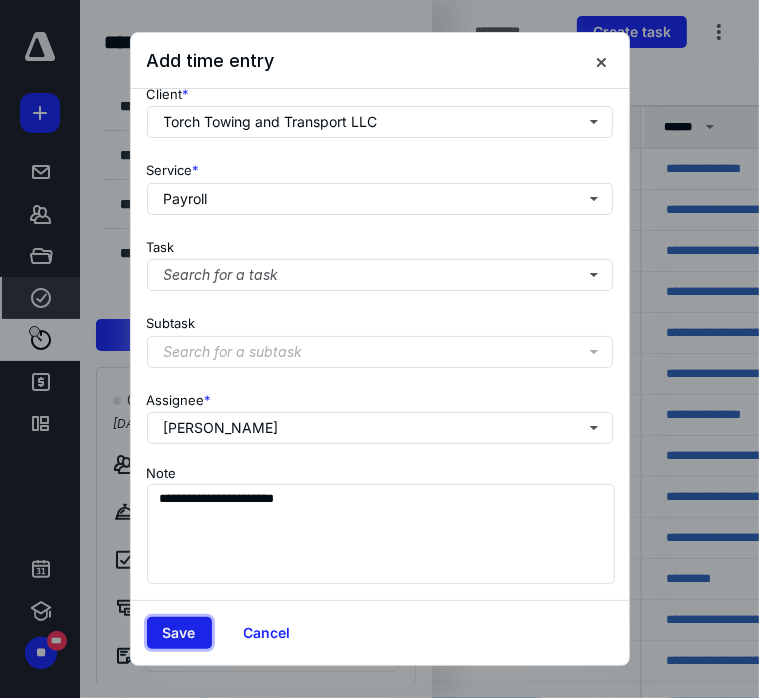 click on "Save" at bounding box center (179, 633) 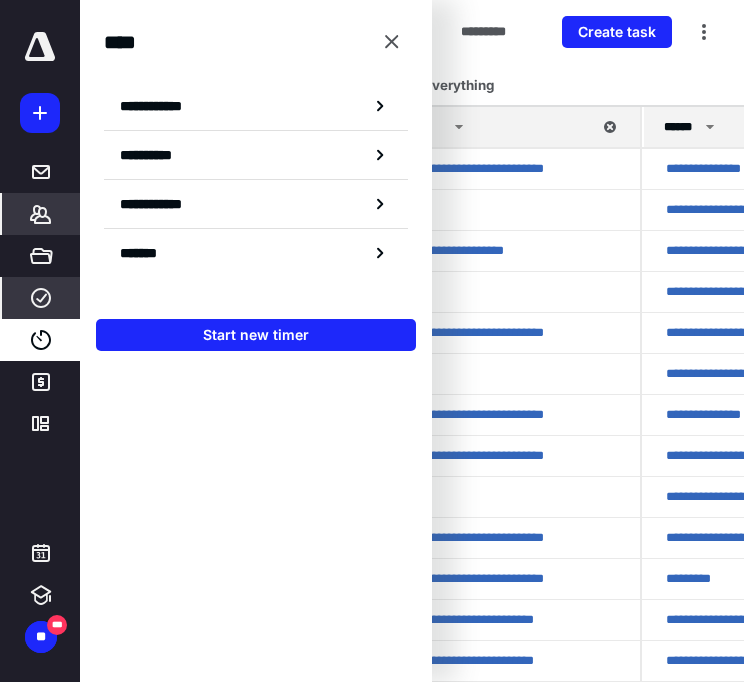 click 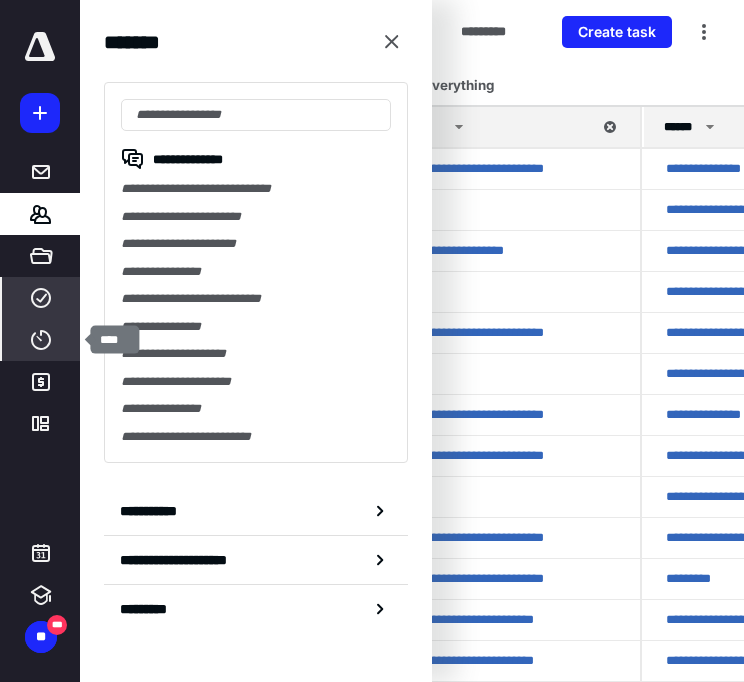 click on "****" at bounding box center [41, 340] 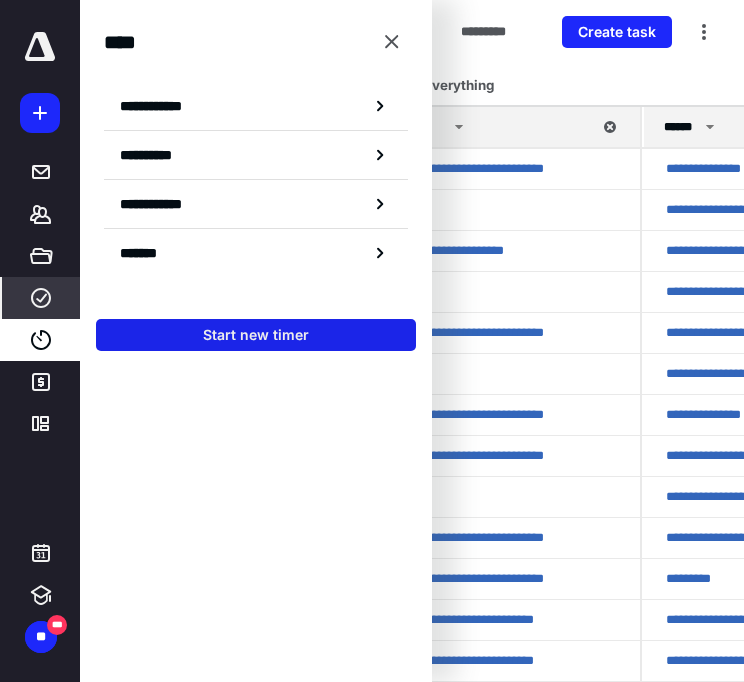 click on "Start new timer" at bounding box center [256, 335] 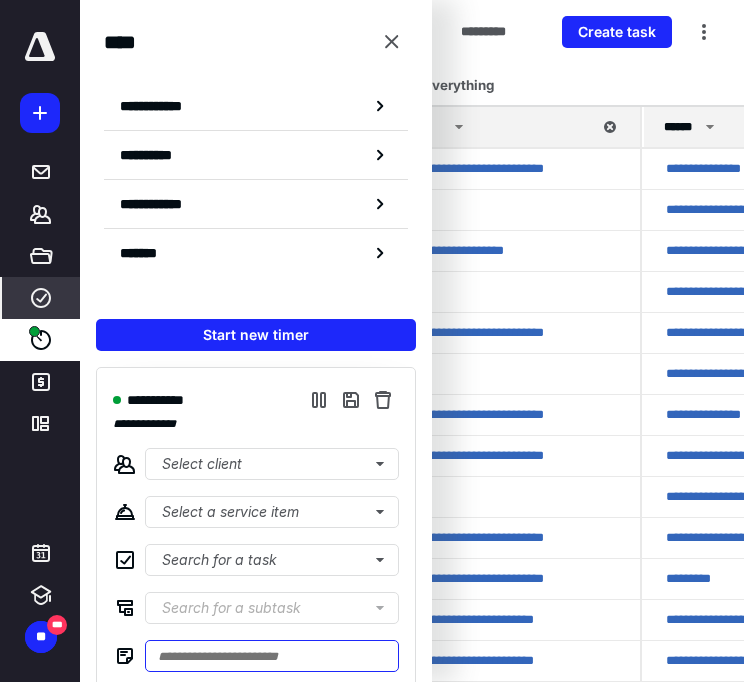 click at bounding box center [272, 656] 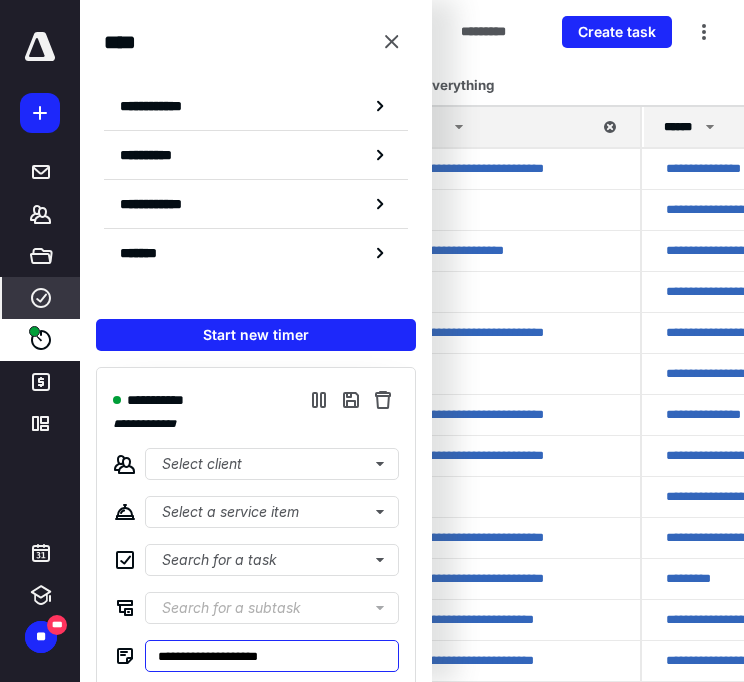 type on "**********" 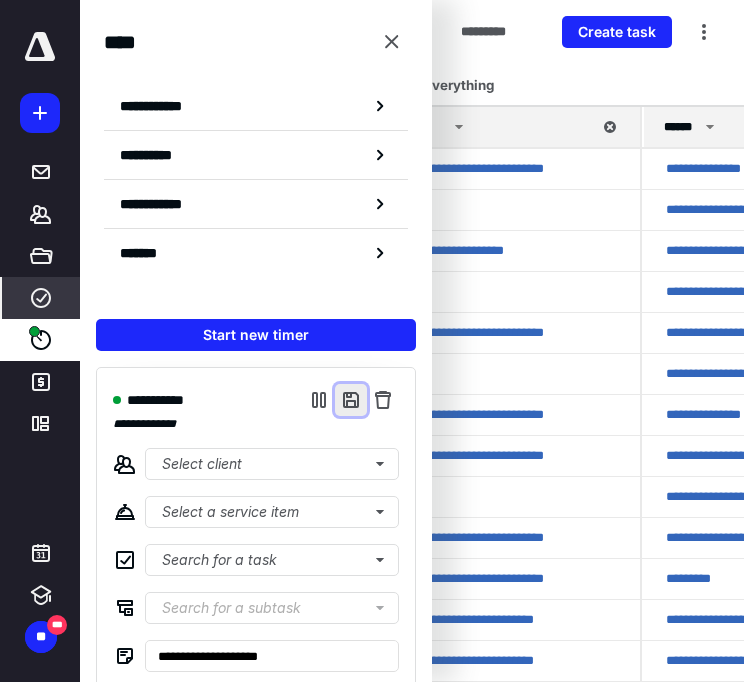 click at bounding box center [351, 400] 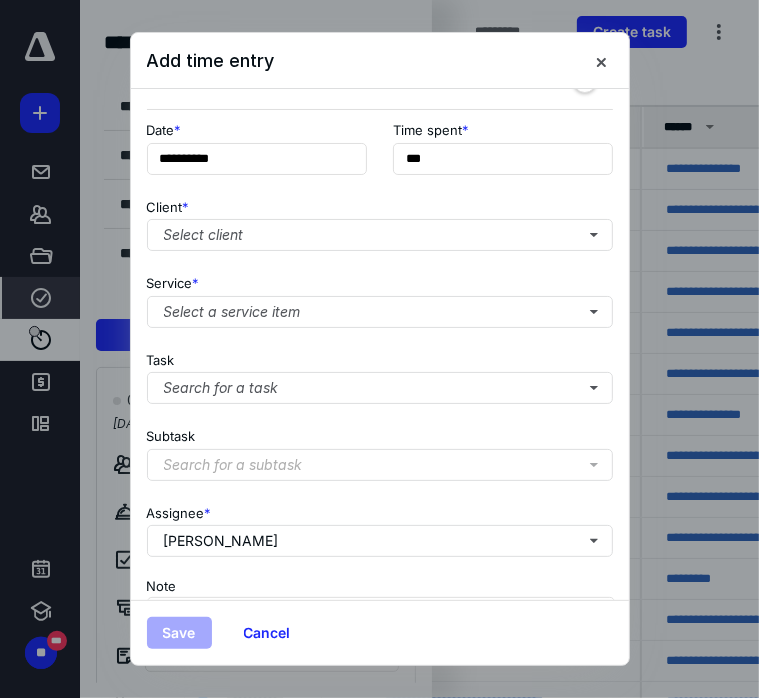 scroll, scrollTop: 78, scrollLeft: 0, axis: vertical 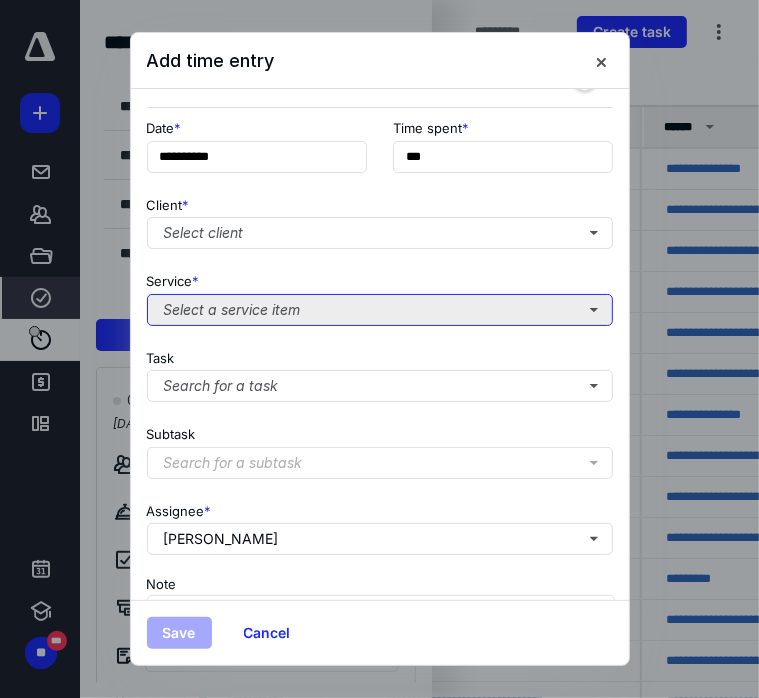 click on "Select a service item" at bounding box center [380, 310] 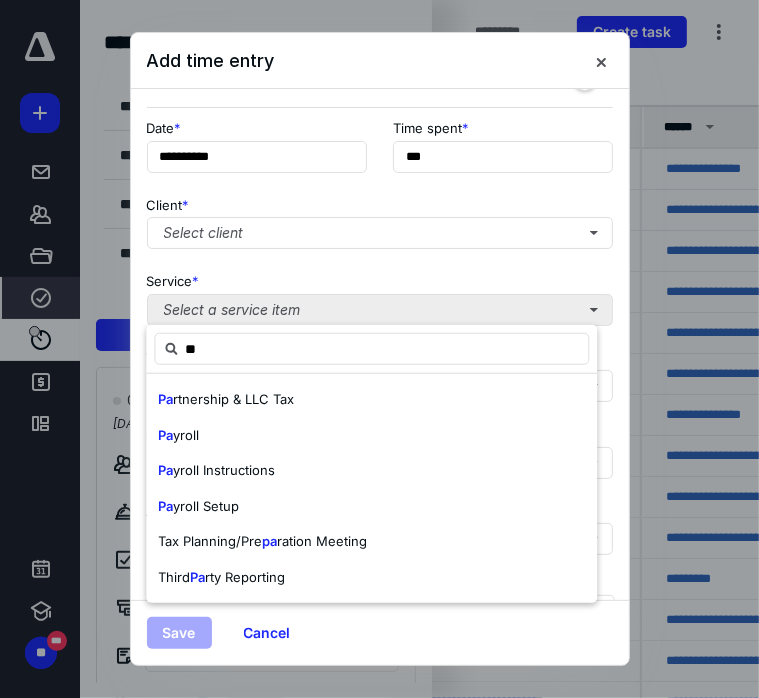 type on "*" 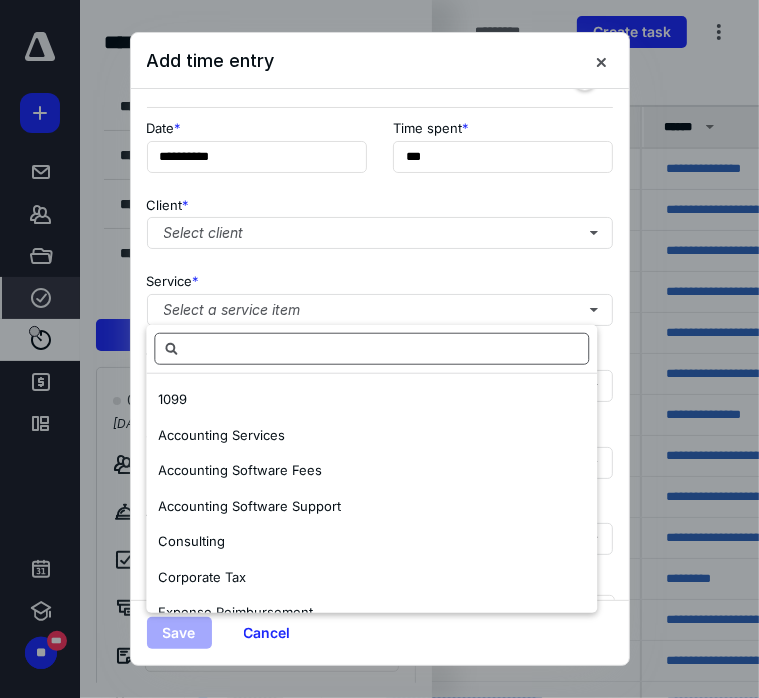 click at bounding box center [371, 349] 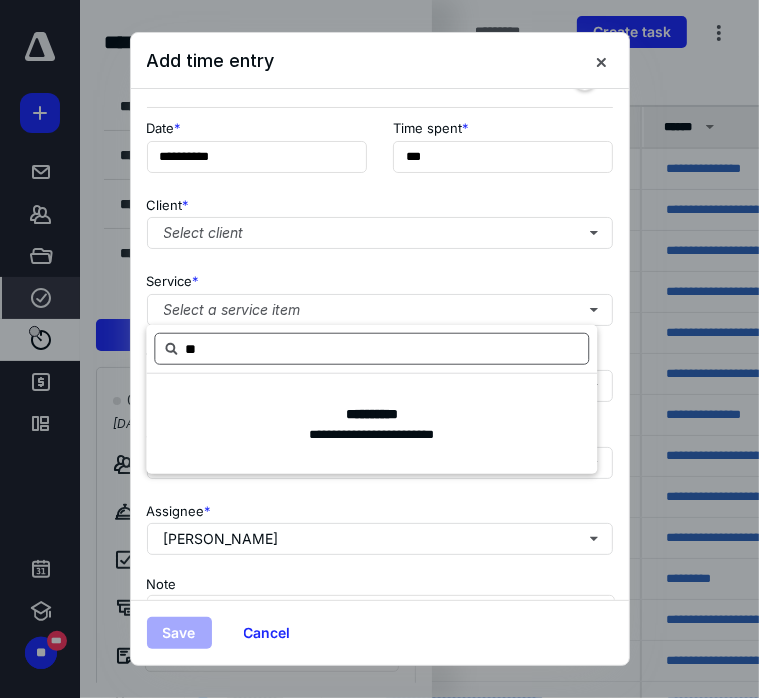 type on "*" 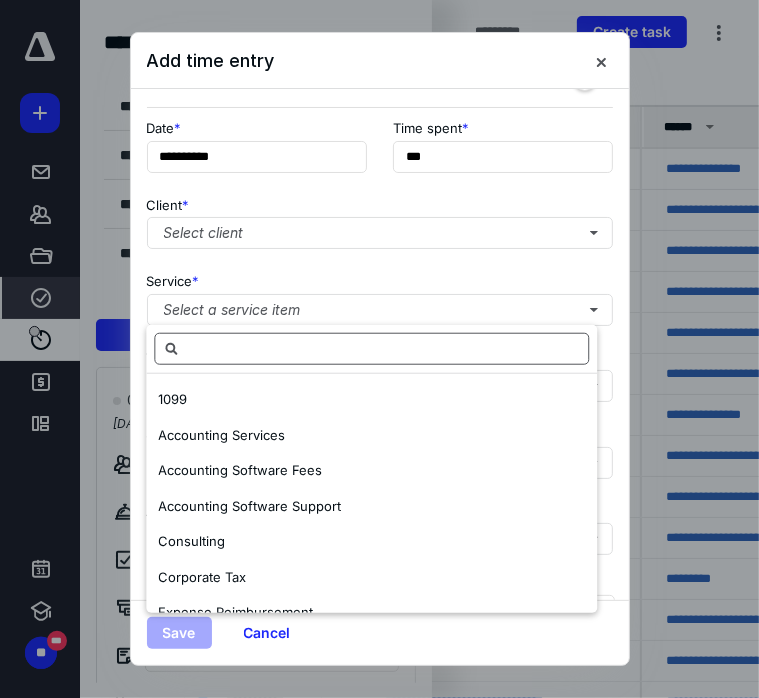 type on "*" 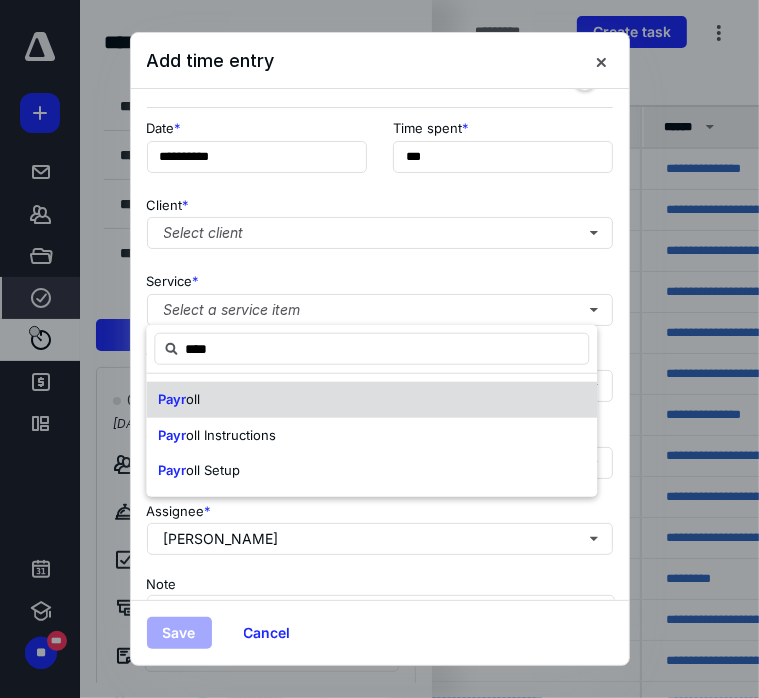 click on "Payr oll" at bounding box center (371, 400) 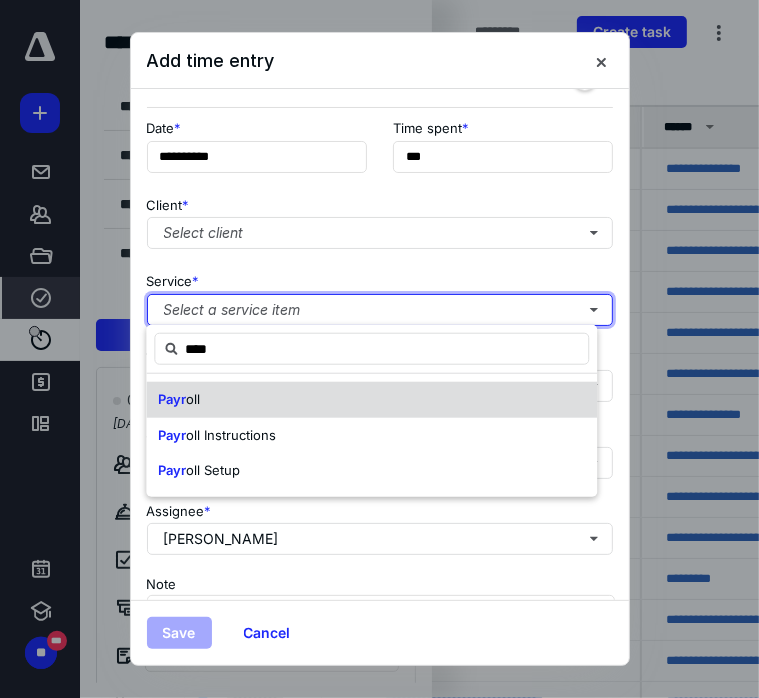 type 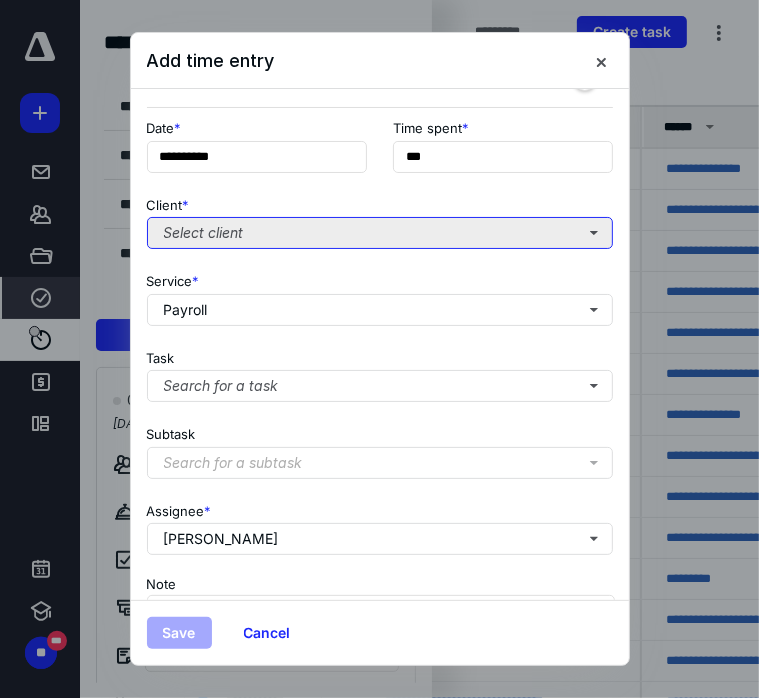 click on "Select client" at bounding box center (380, 233) 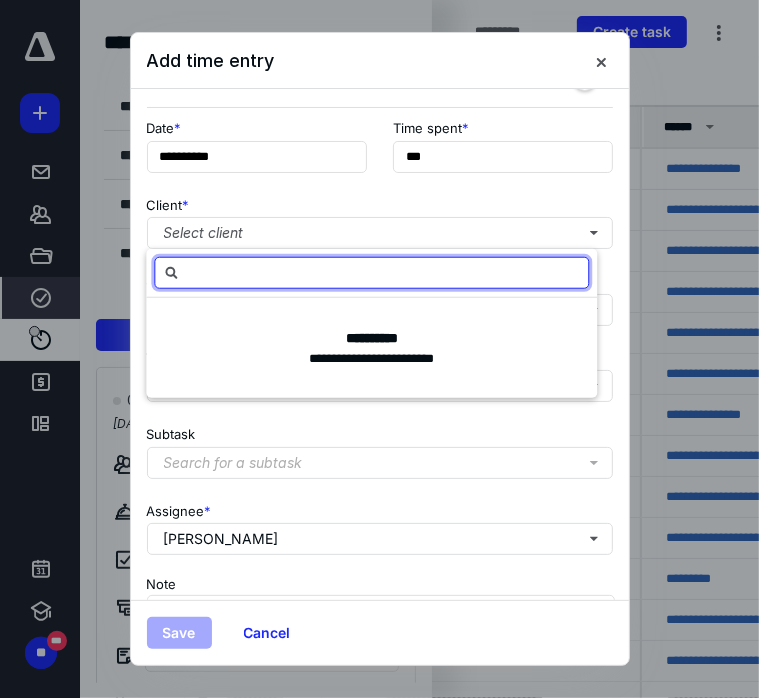 click at bounding box center (371, 273) 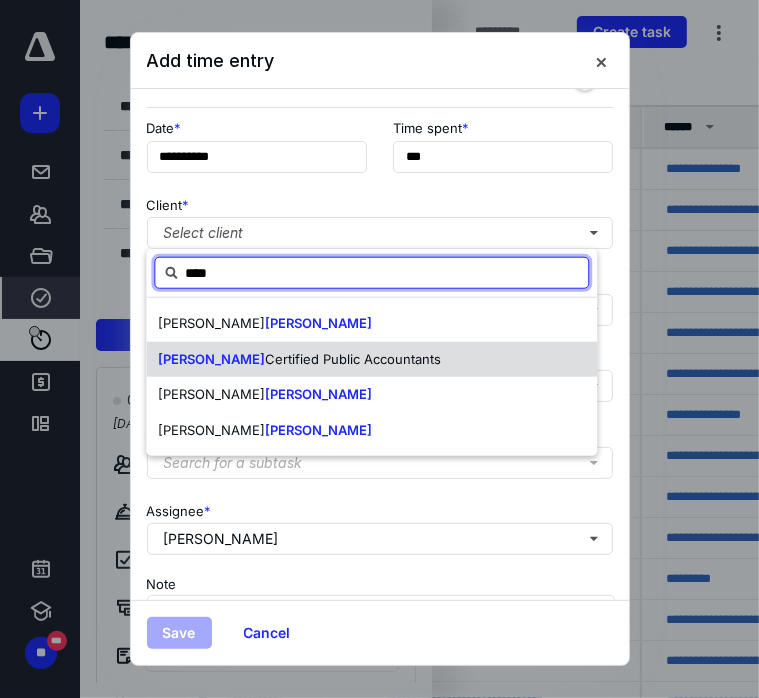 click on "Certified Public Accountants" at bounding box center (353, 358) 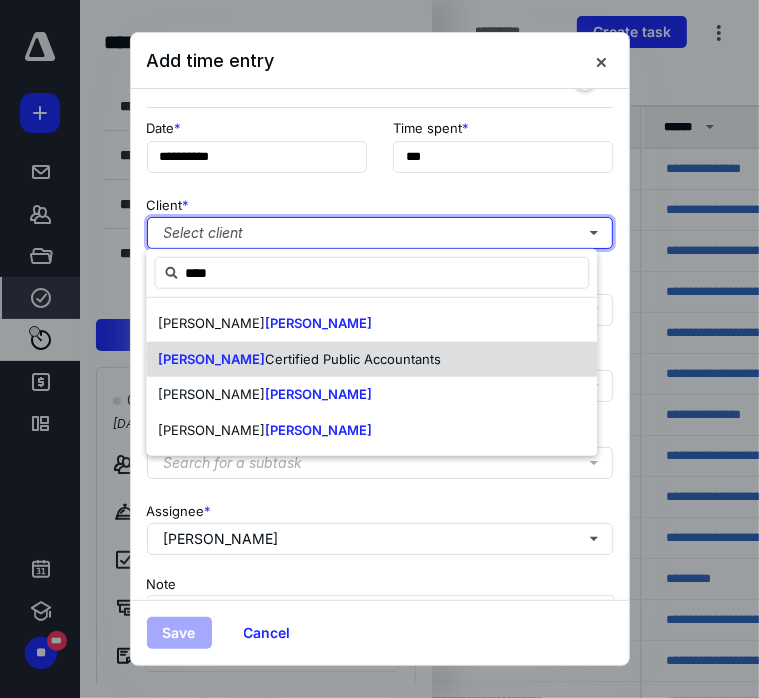 checkbox on "true" 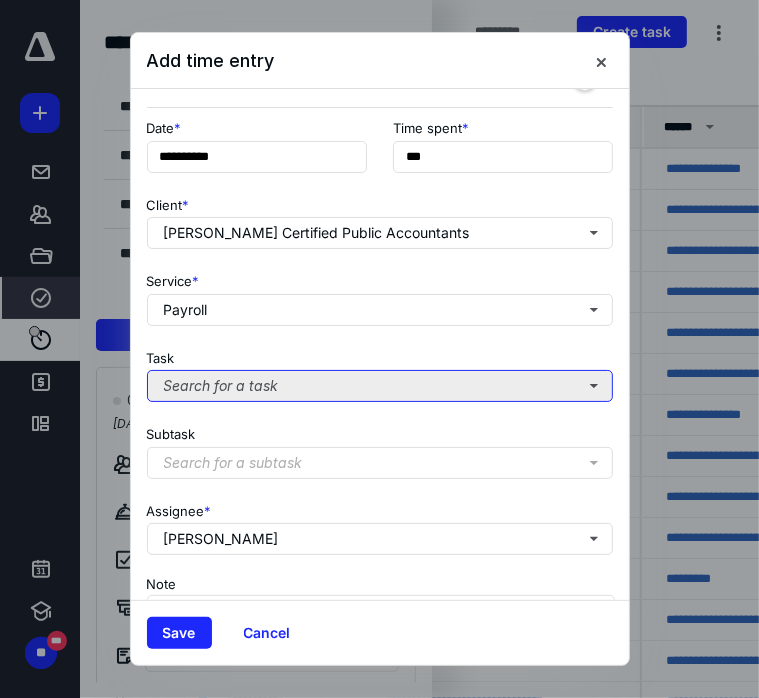 click on "Search for a task" at bounding box center (380, 386) 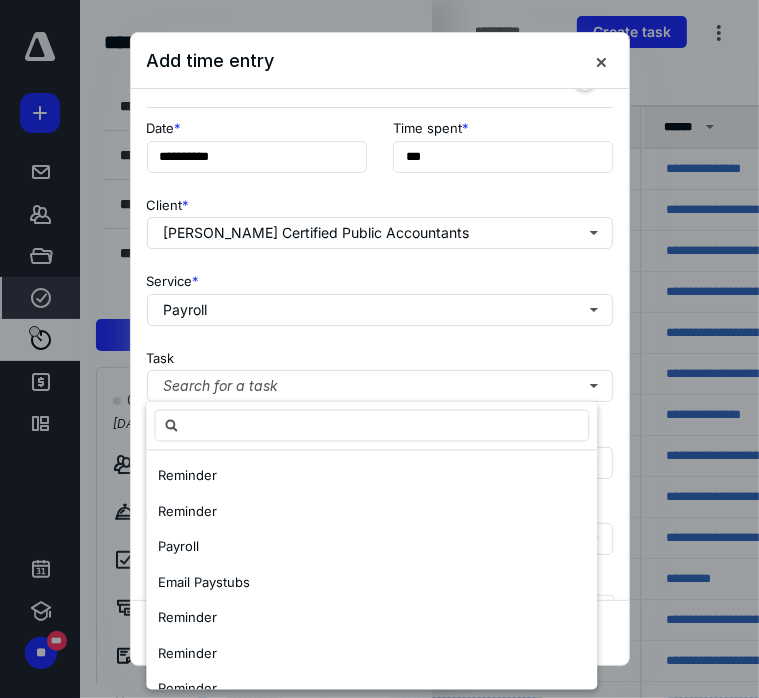 click on "Task Search for a task" at bounding box center [380, 372] 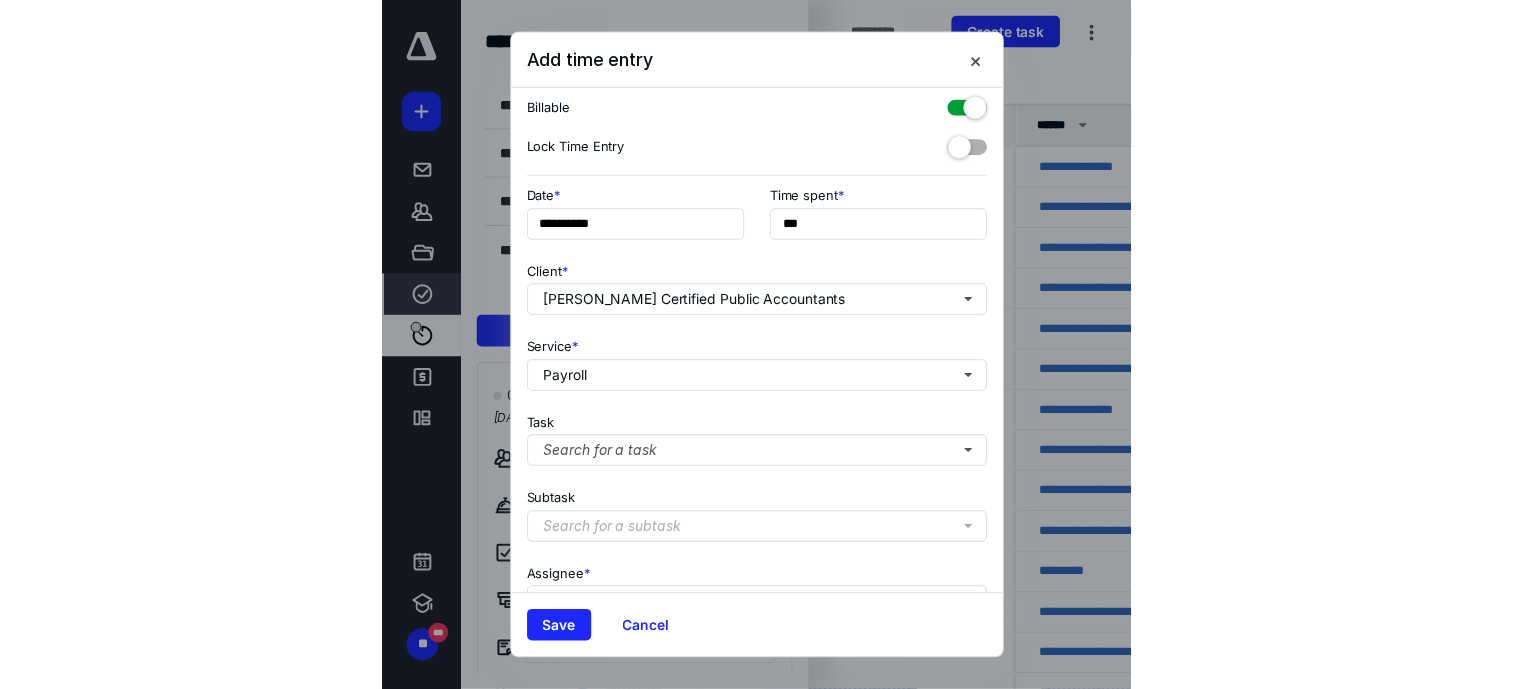 scroll, scrollTop: 0, scrollLeft: 0, axis: both 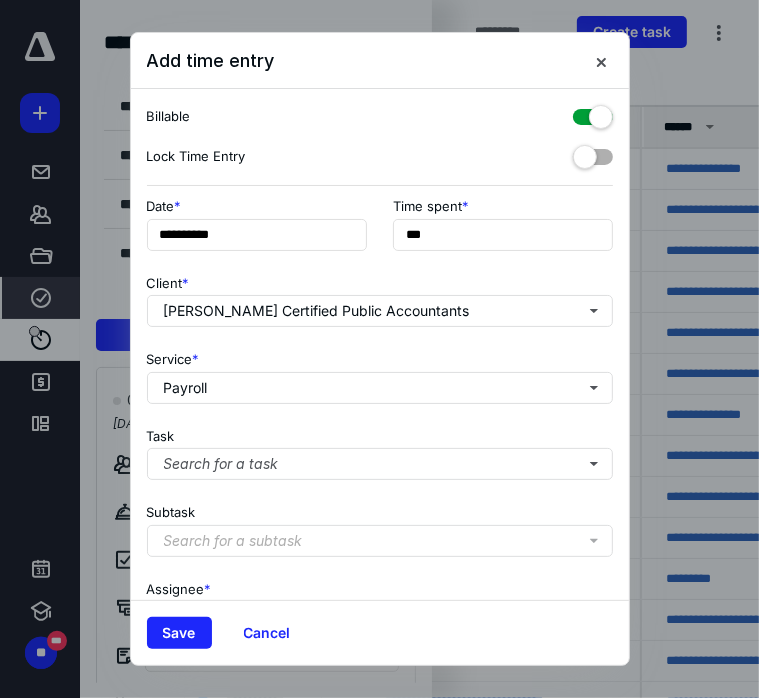 click at bounding box center [593, 113] 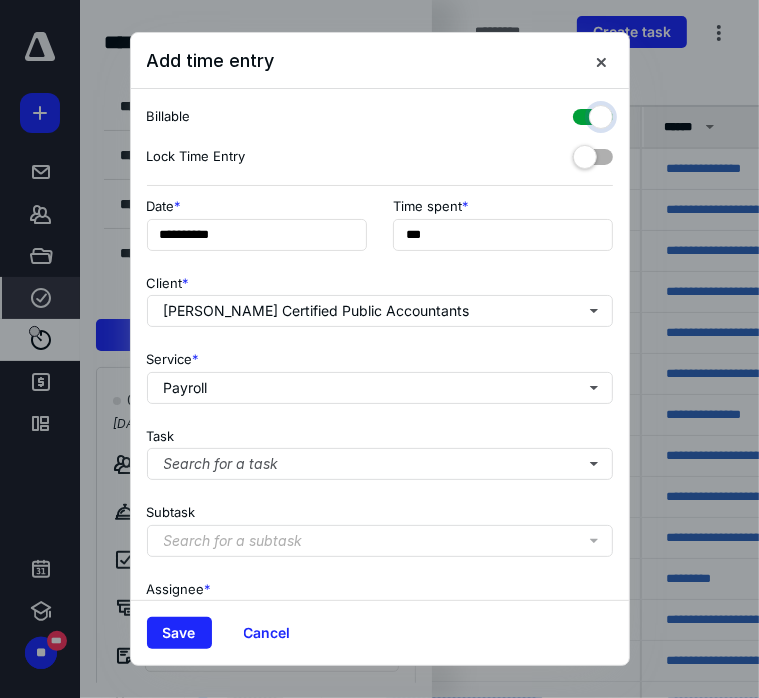 click at bounding box center (583, 114) 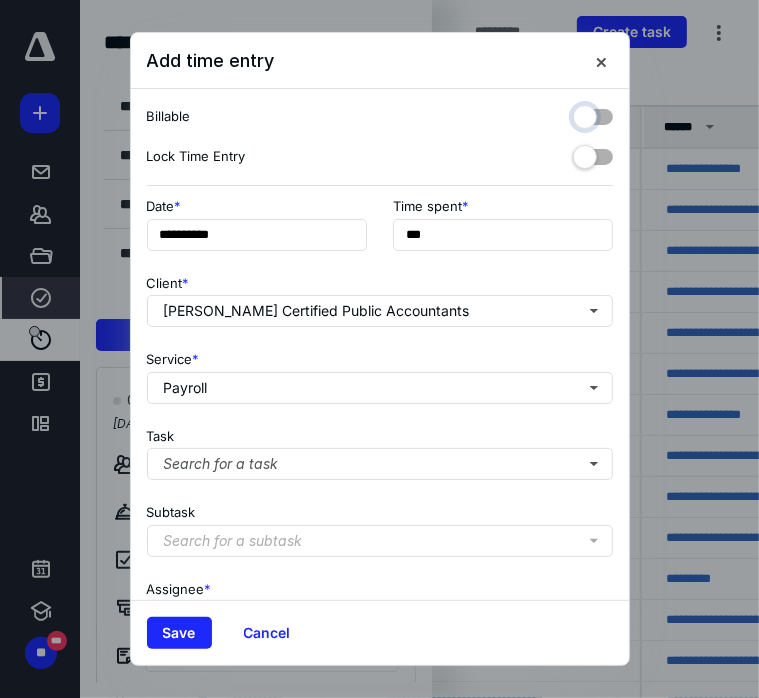 checkbox on "false" 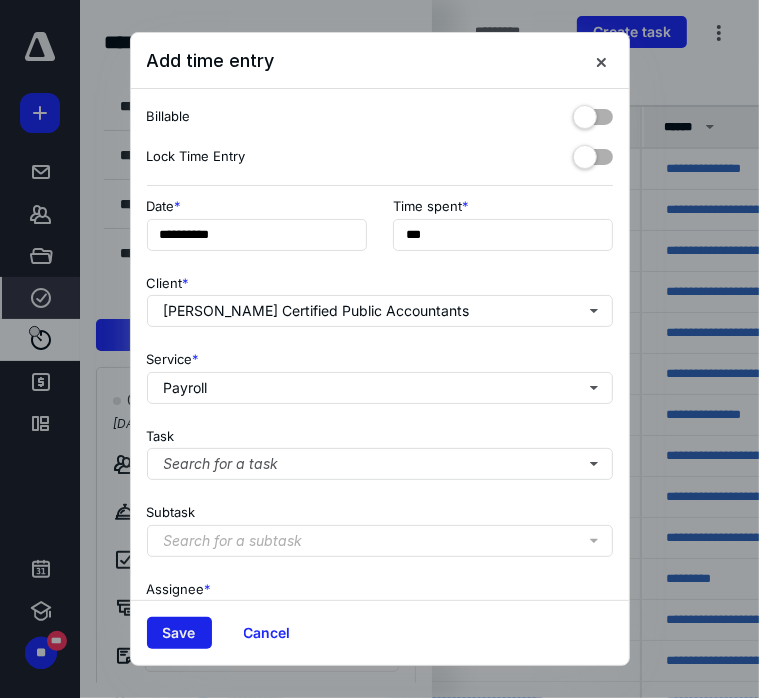 click on "Save" at bounding box center [179, 633] 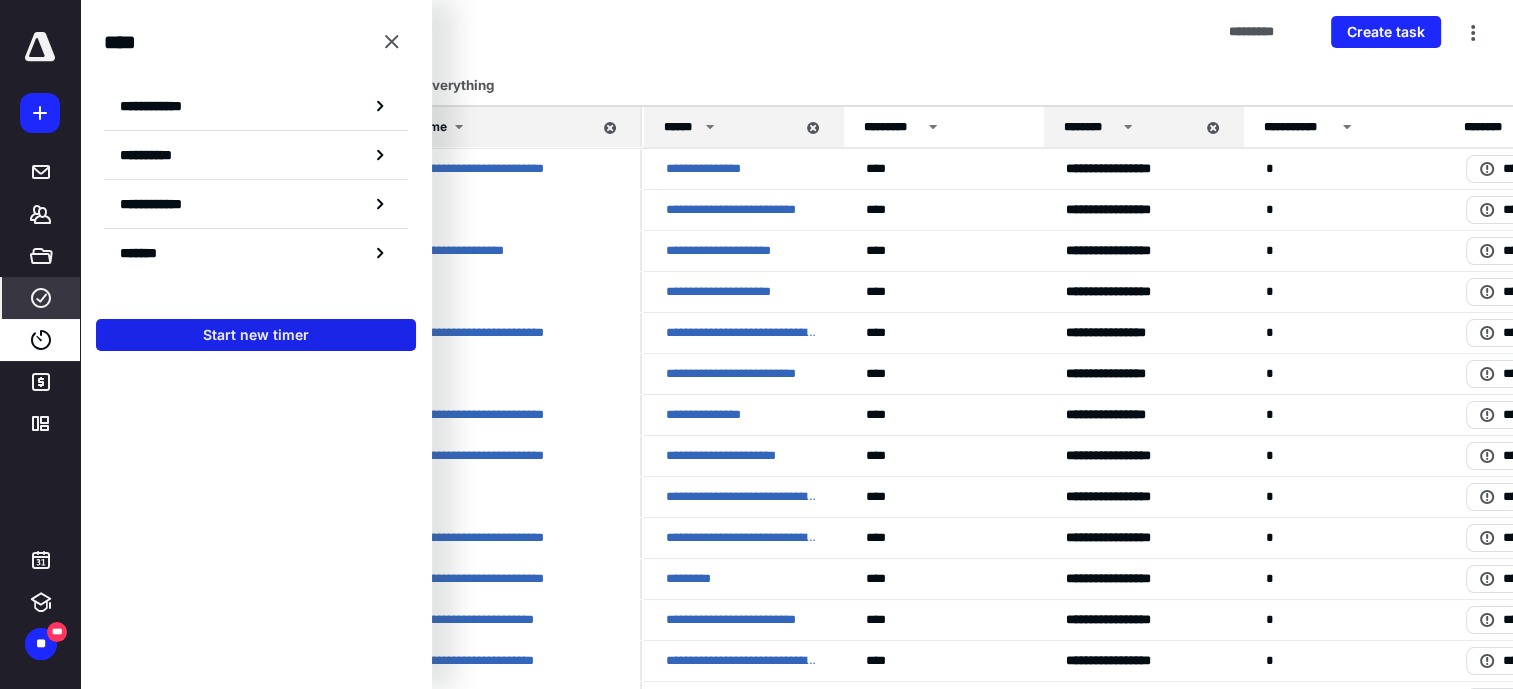 click on "Start new timer" at bounding box center (256, 335) 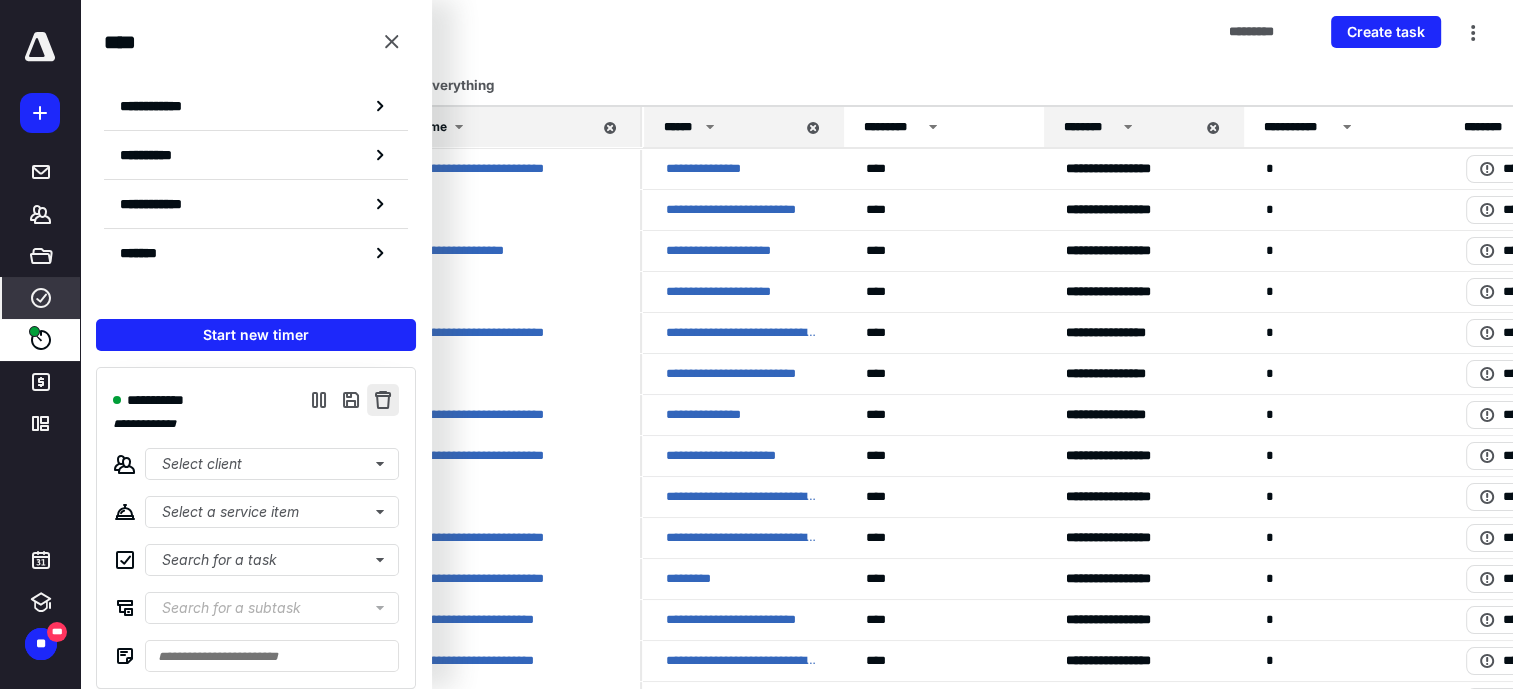 click at bounding box center [383, 400] 